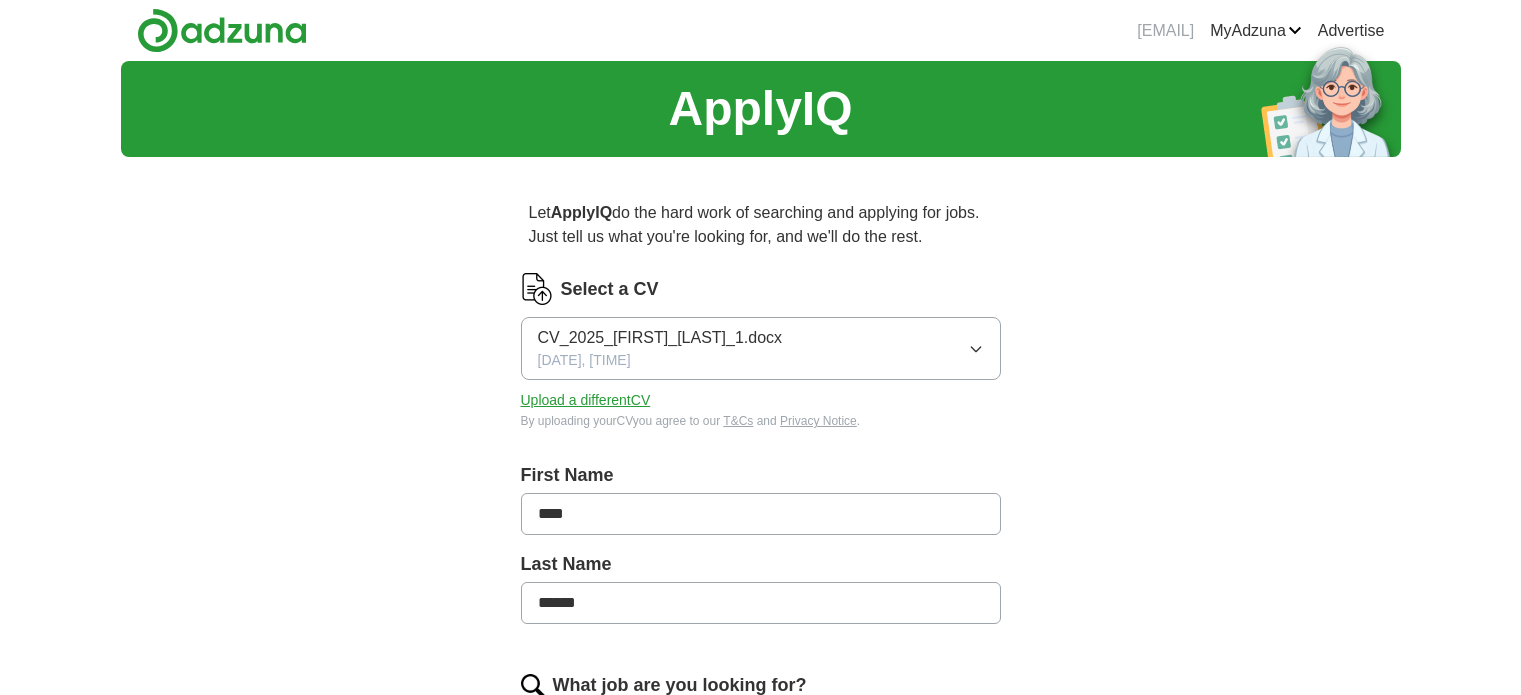 scroll, scrollTop: 0, scrollLeft: 0, axis: both 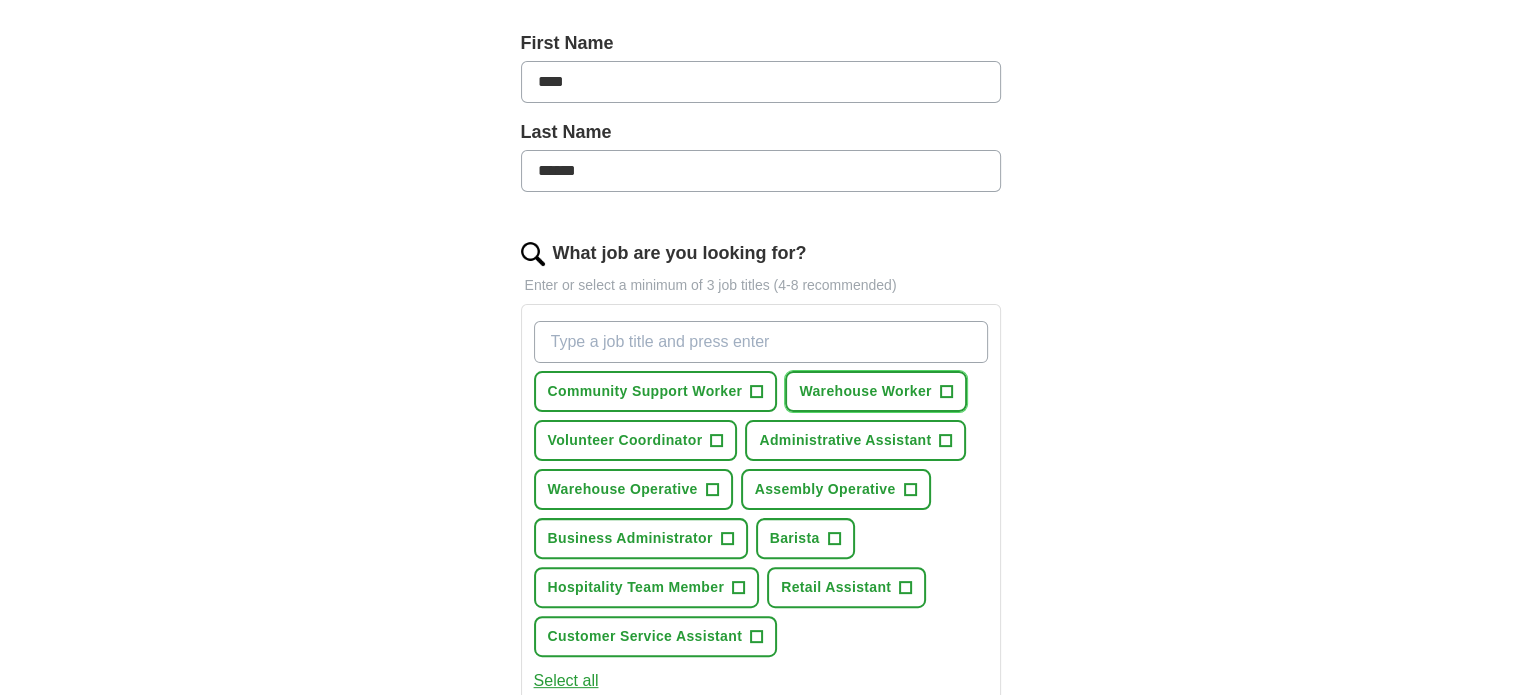 click on "Warehouse Worker" at bounding box center [865, 391] 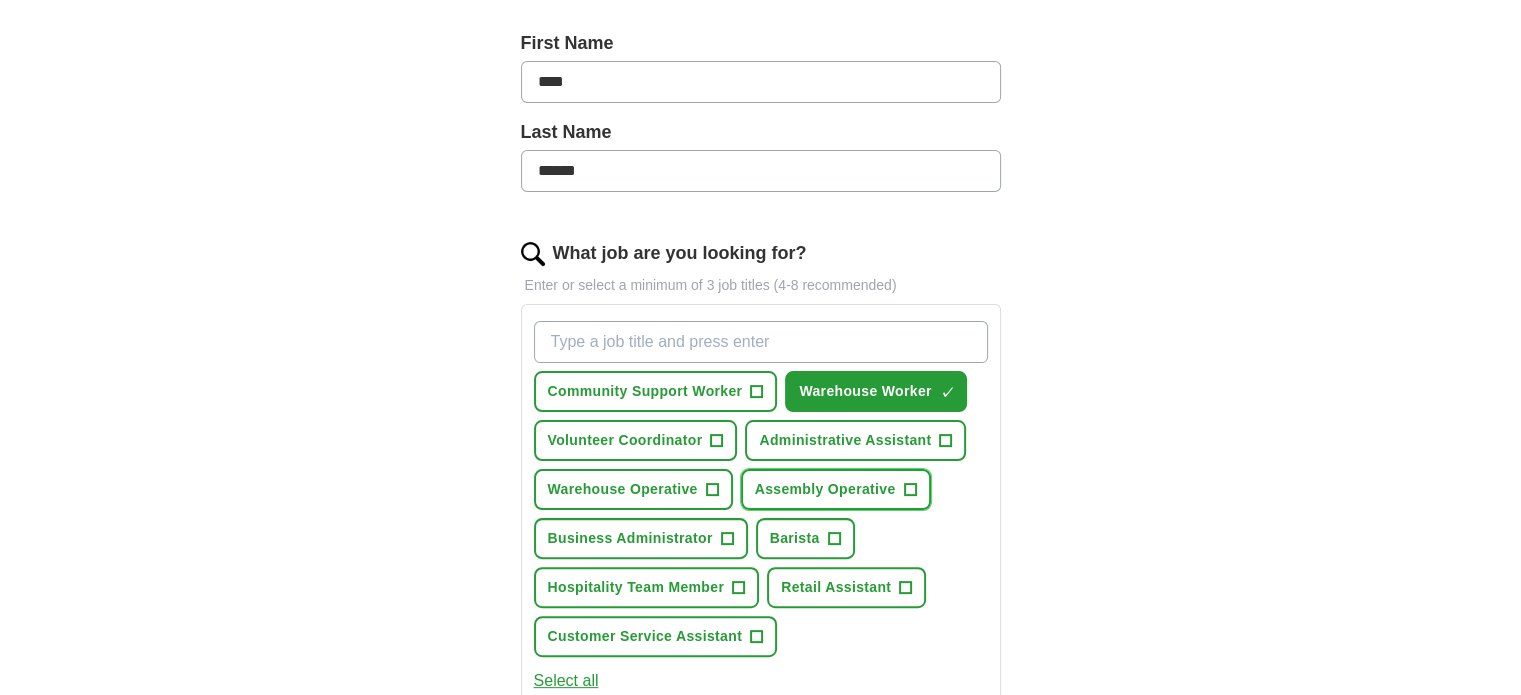 click on "Assembly Operative" at bounding box center [825, 489] 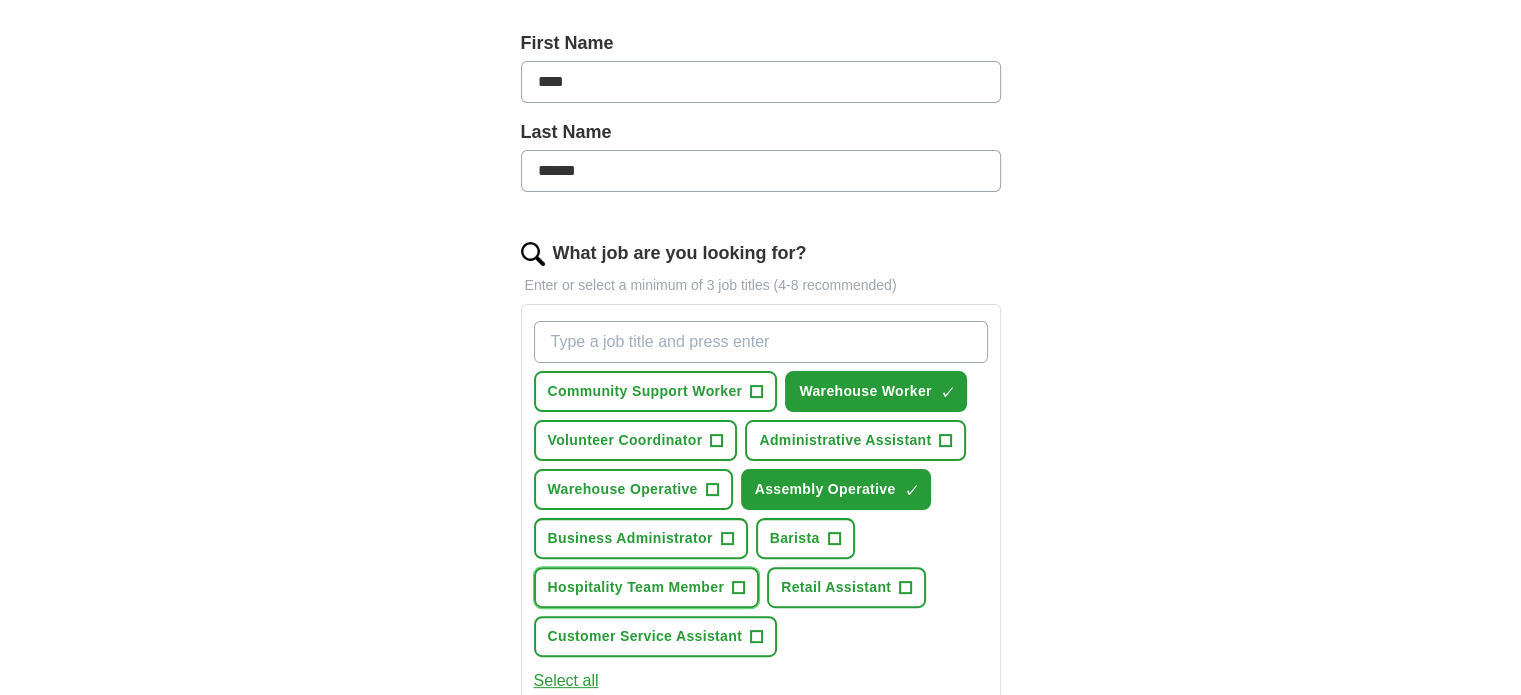 click on "Hospitality Team Member +" at bounding box center (647, 587) 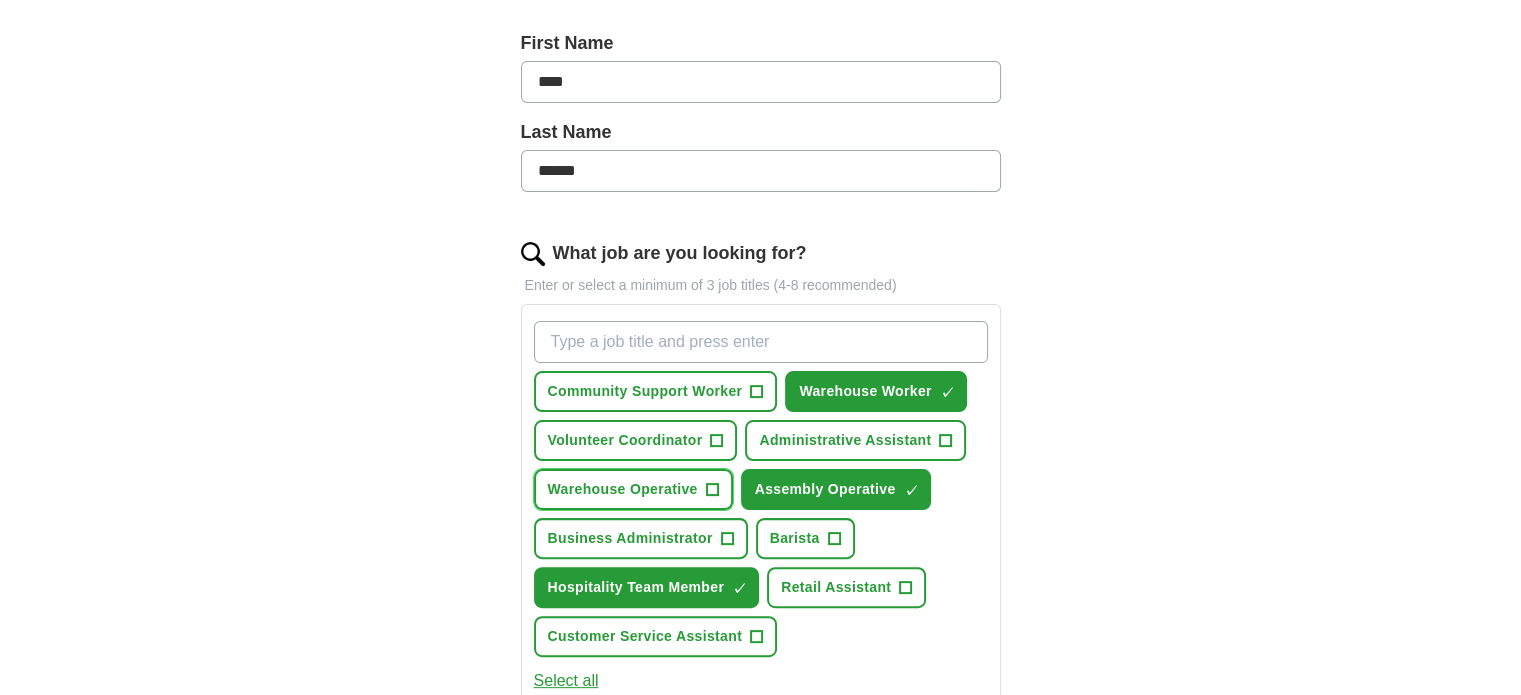 click on "Warehouse Operative" at bounding box center [623, 489] 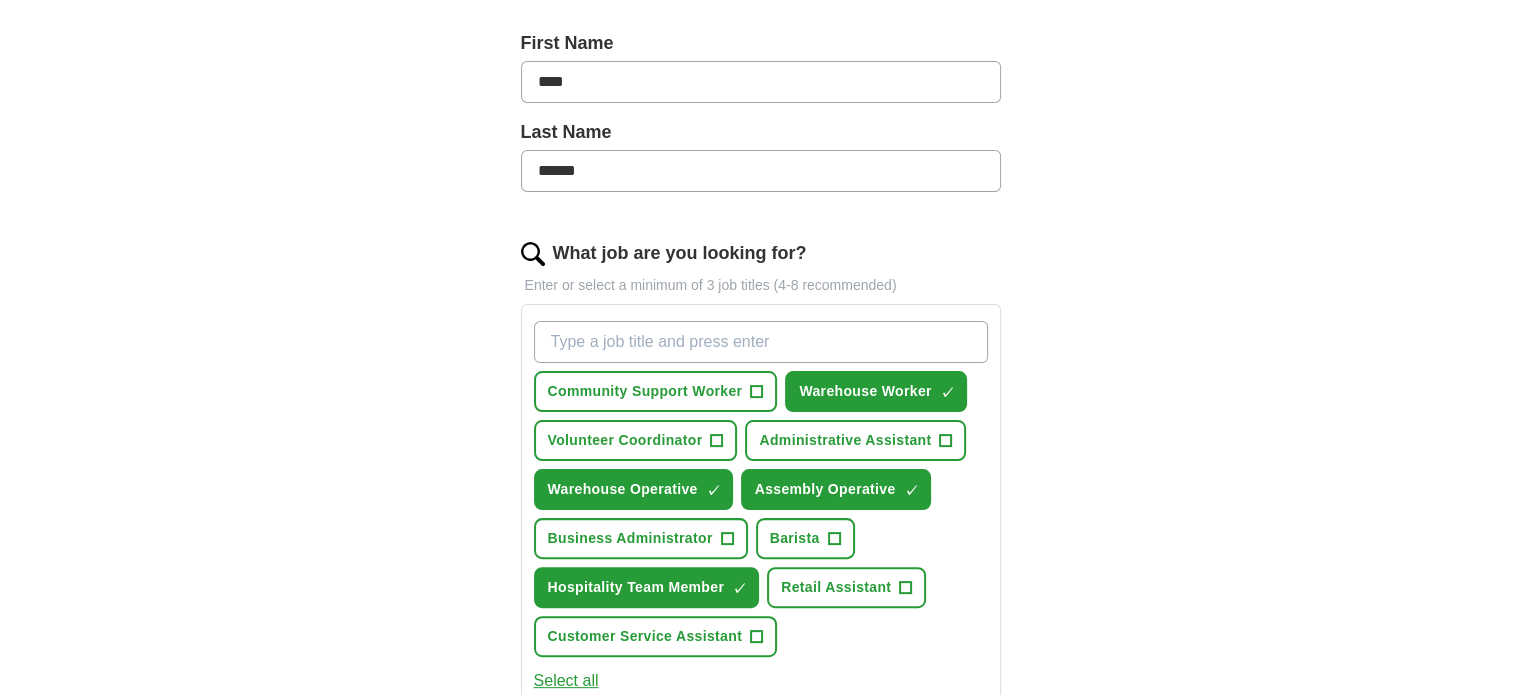 click on "What job are you looking for?" at bounding box center [761, 342] 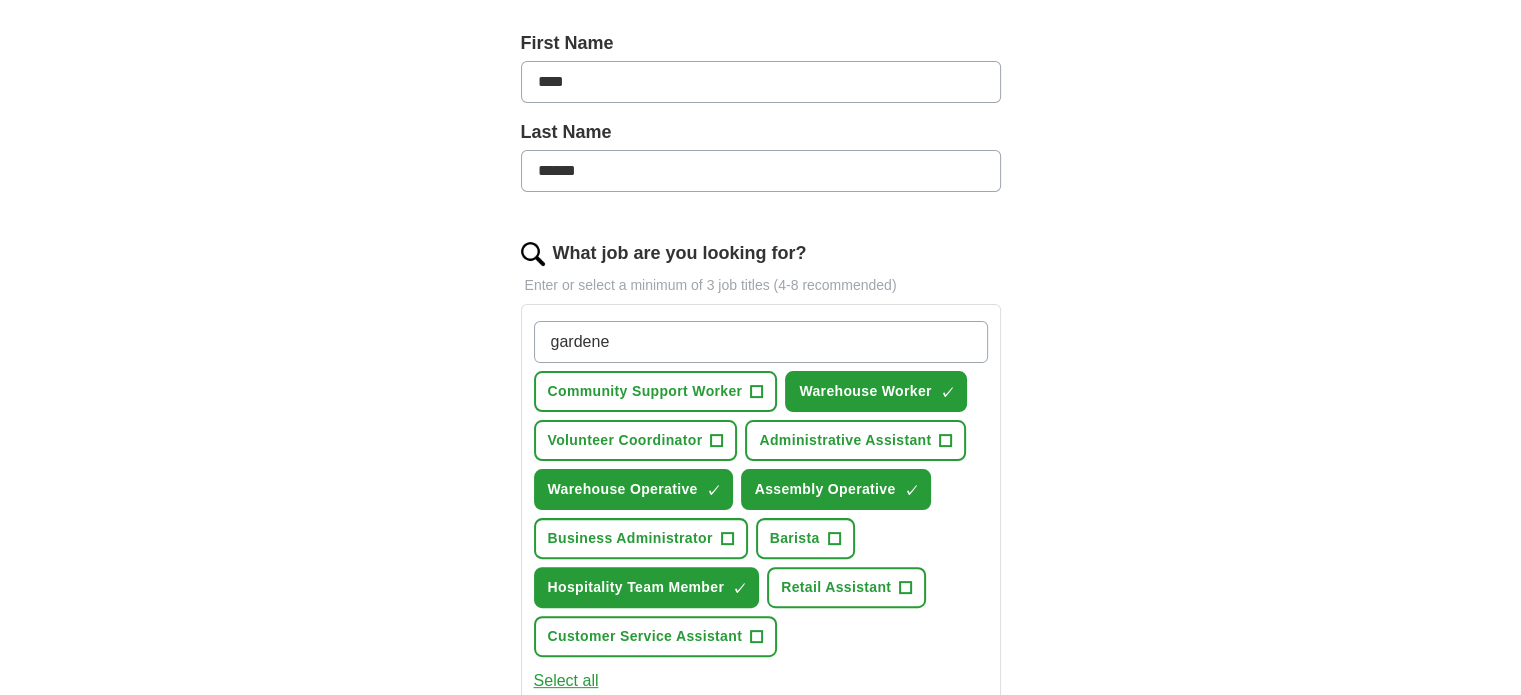 type on "gardener" 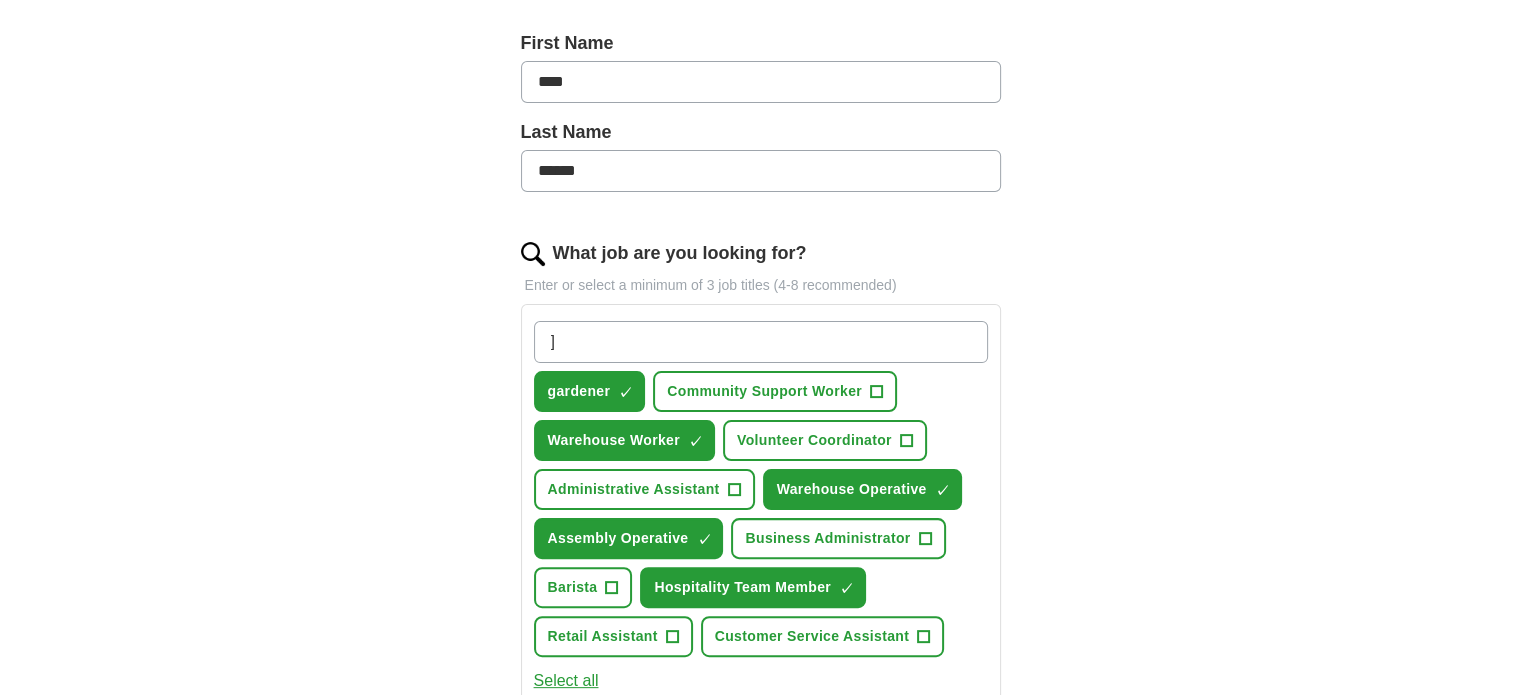 type on "]" 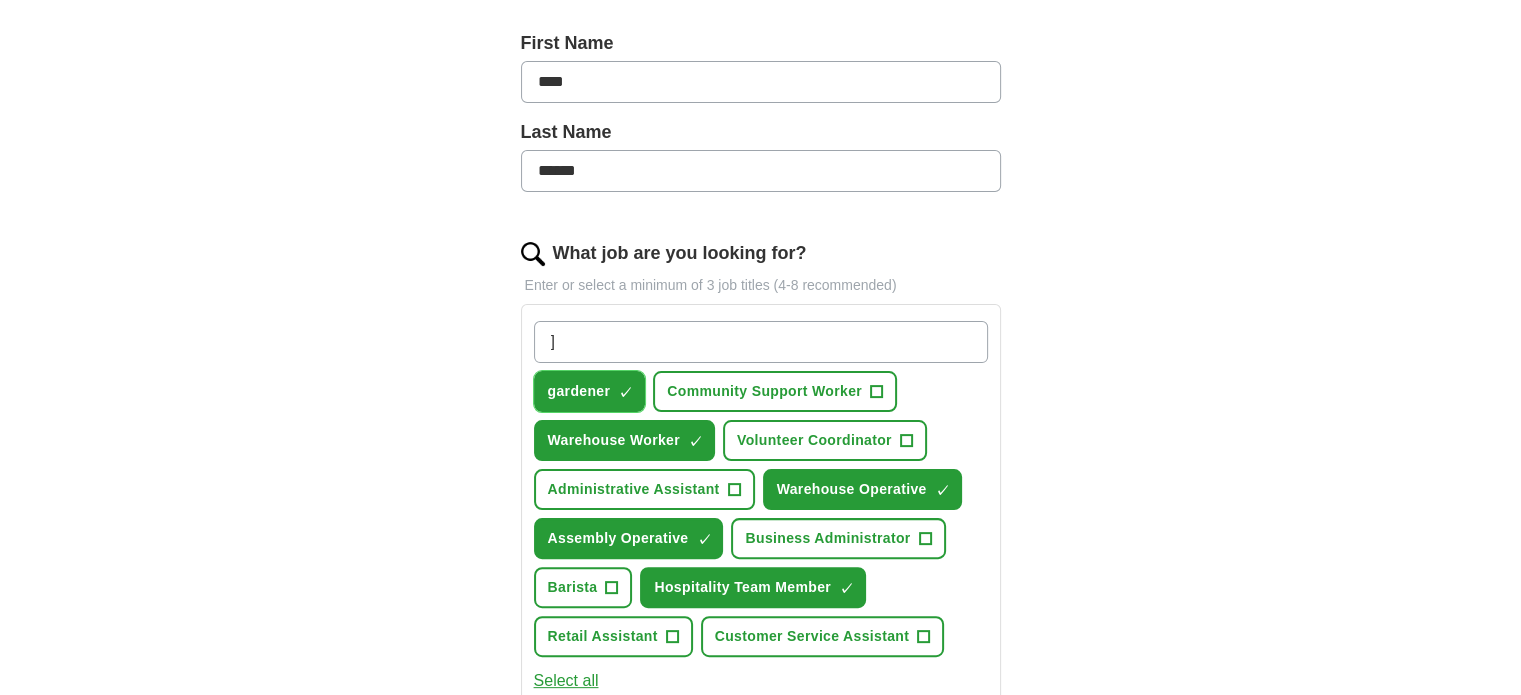 click on "gardener ✓ ×" at bounding box center (590, 391) 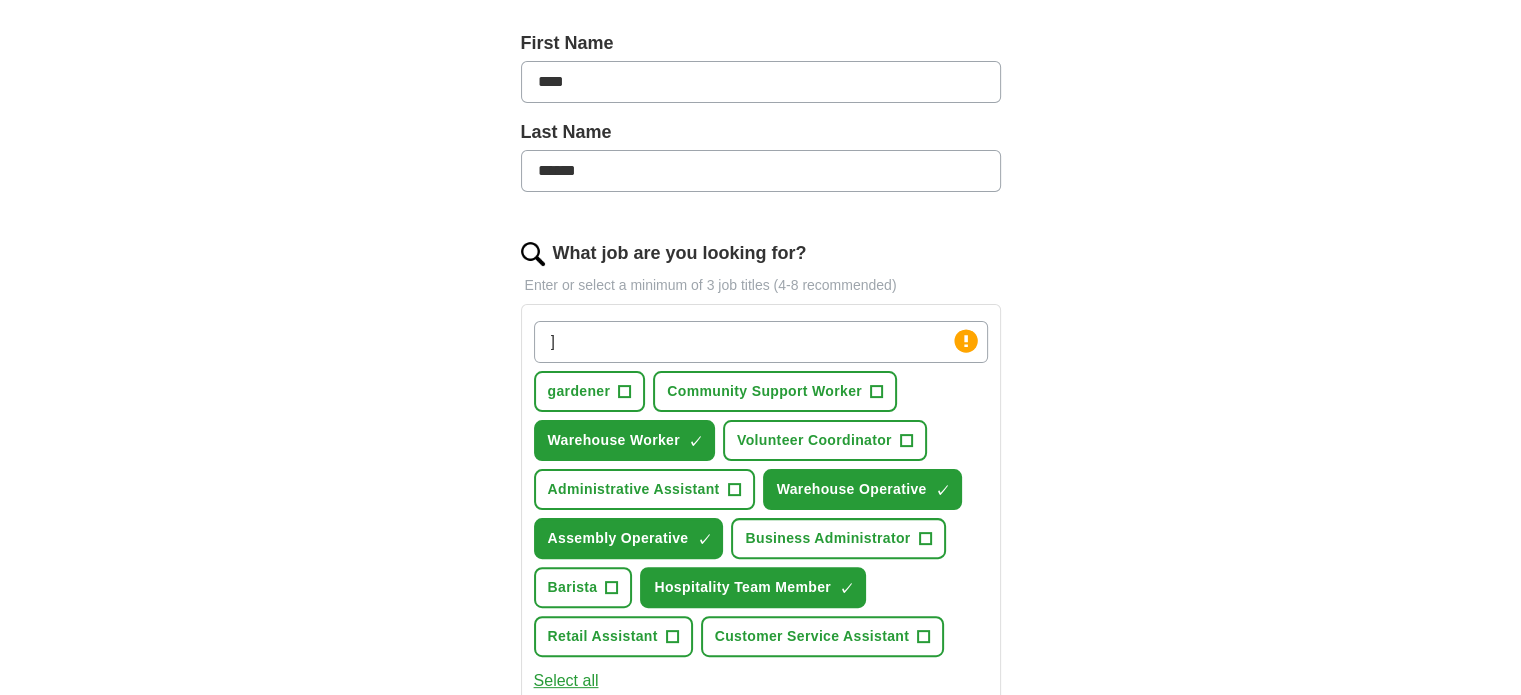 click on "]" at bounding box center (761, 342) 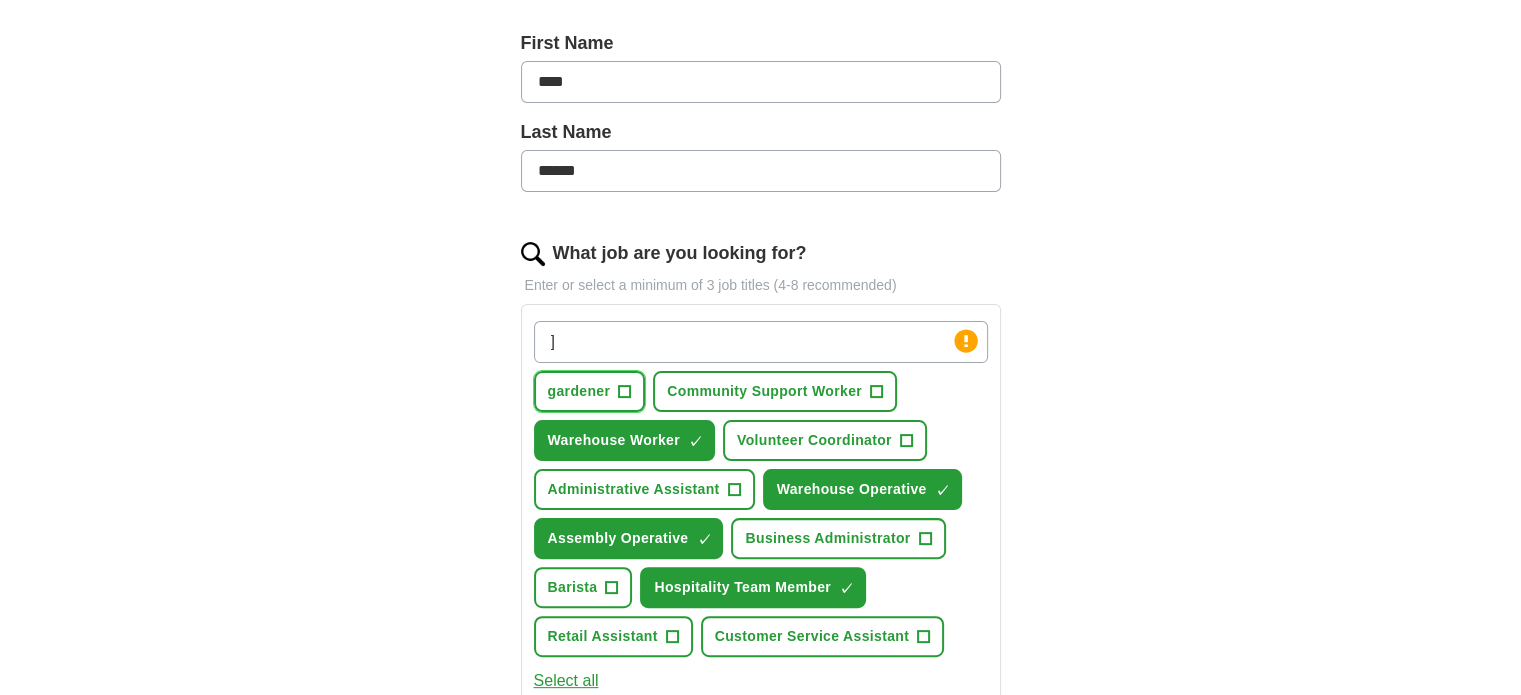 click on "+" at bounding box center [625, 392] 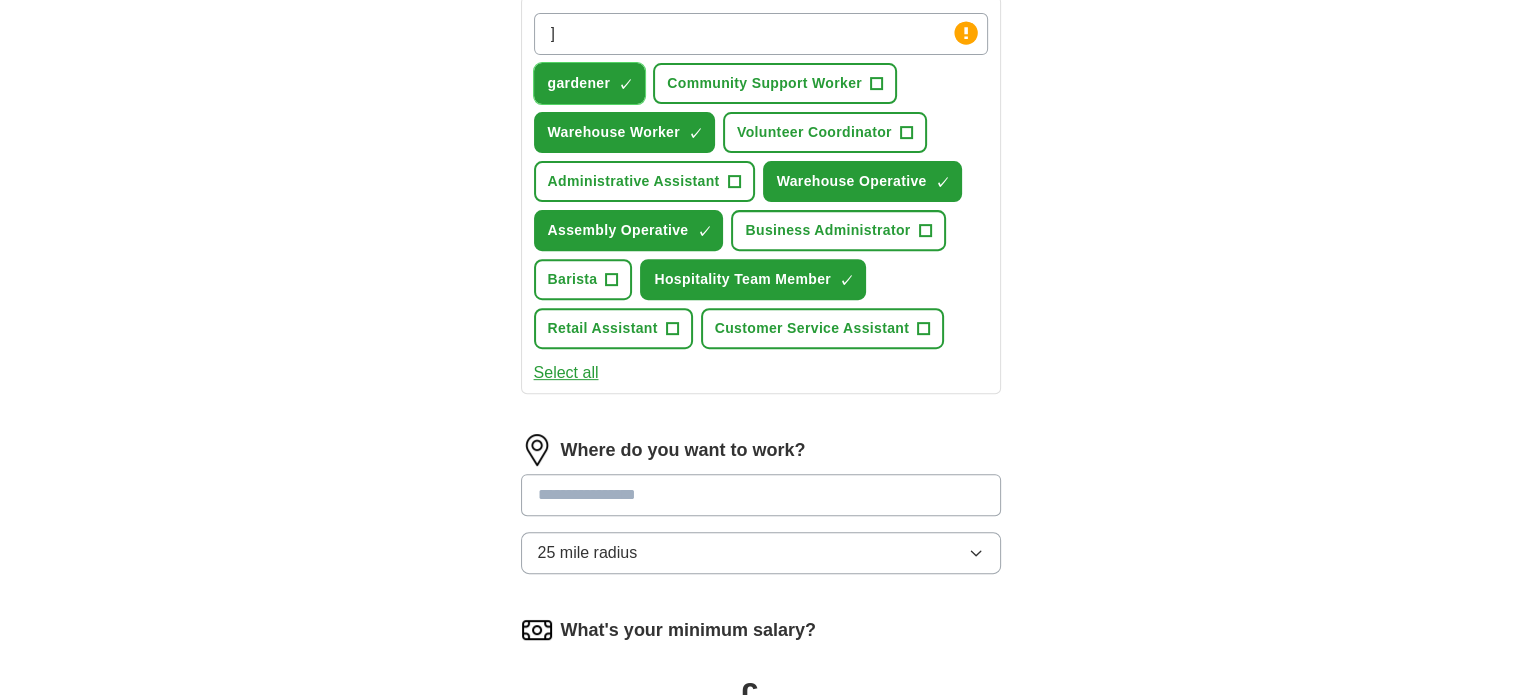 scroll, scrollTop: 744, scrollLeft: 0, axis: vertical 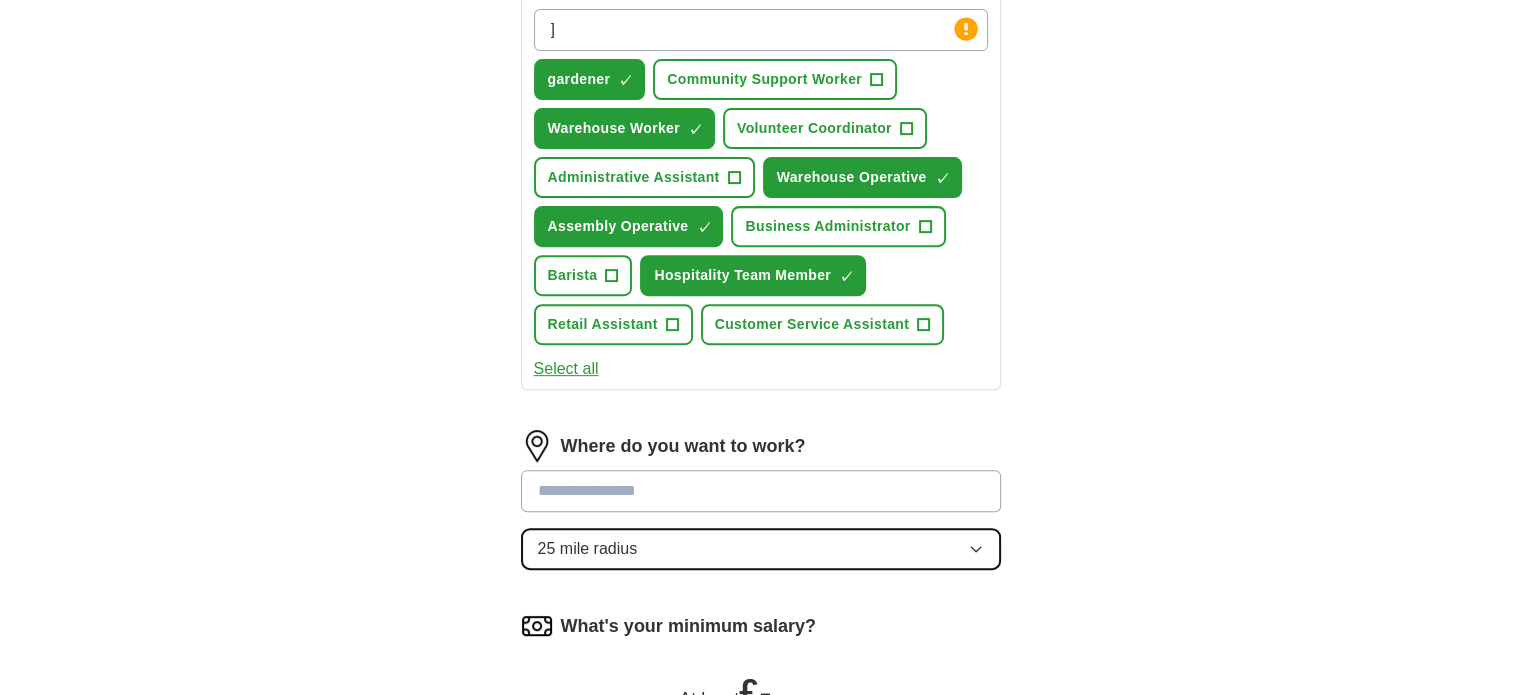 click on "25 mile radius" at bounding box center (761, 549) 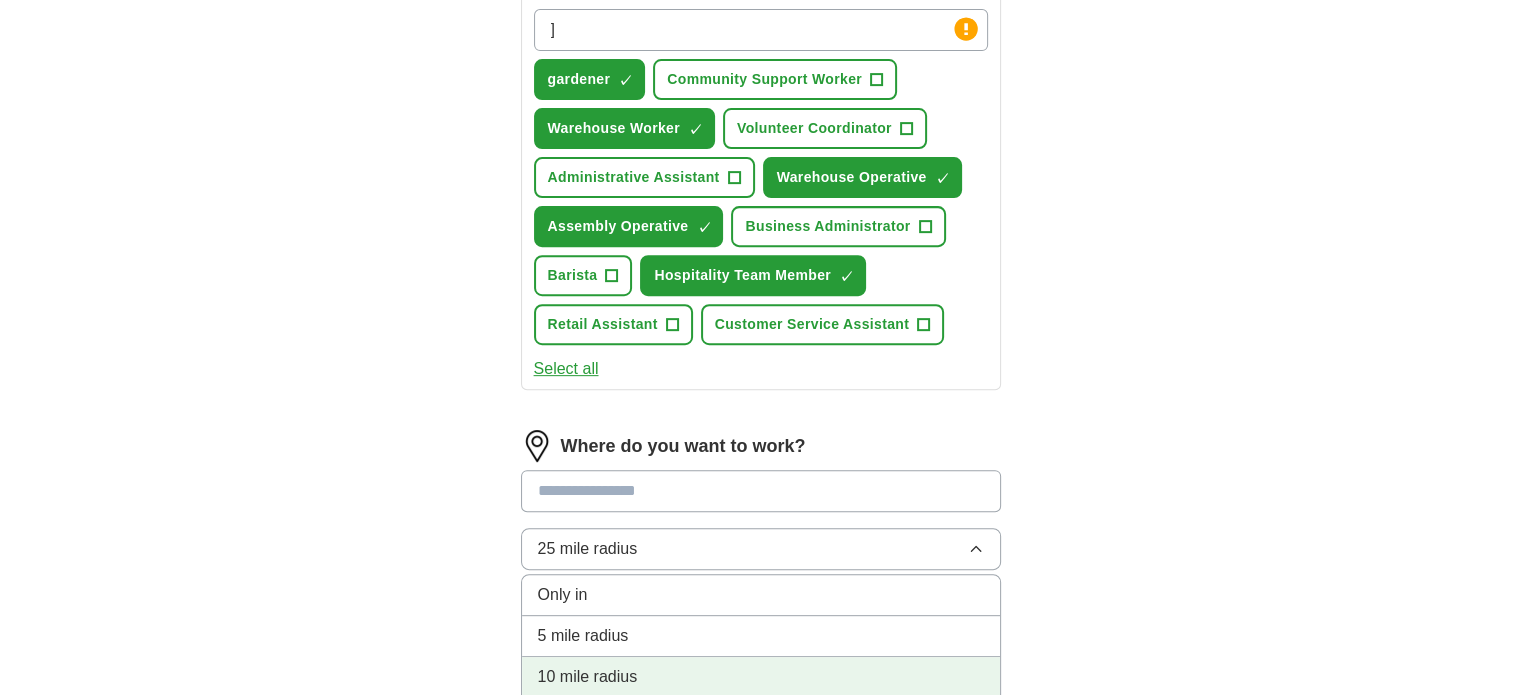 click on "10 mile radius" at bounding box center (761, 677) 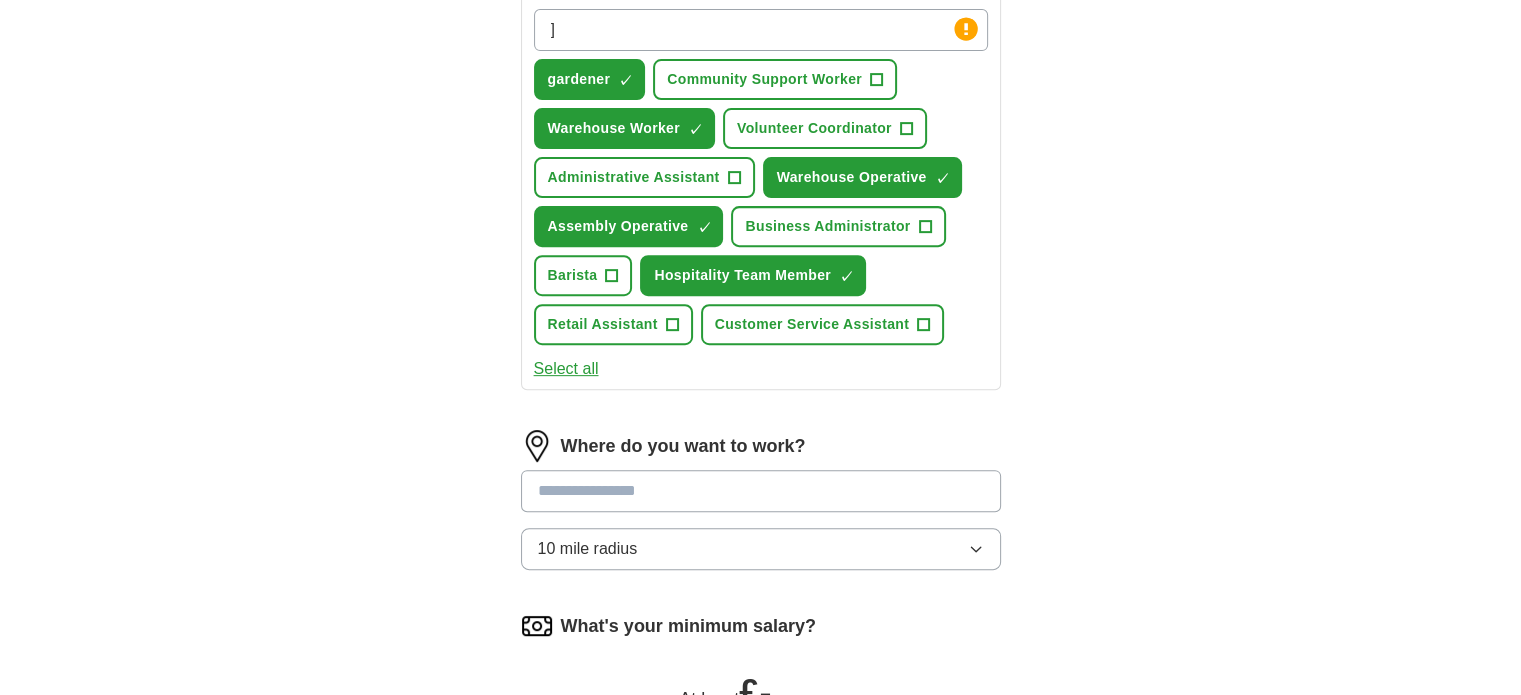 click at bounding box center [761, 491] 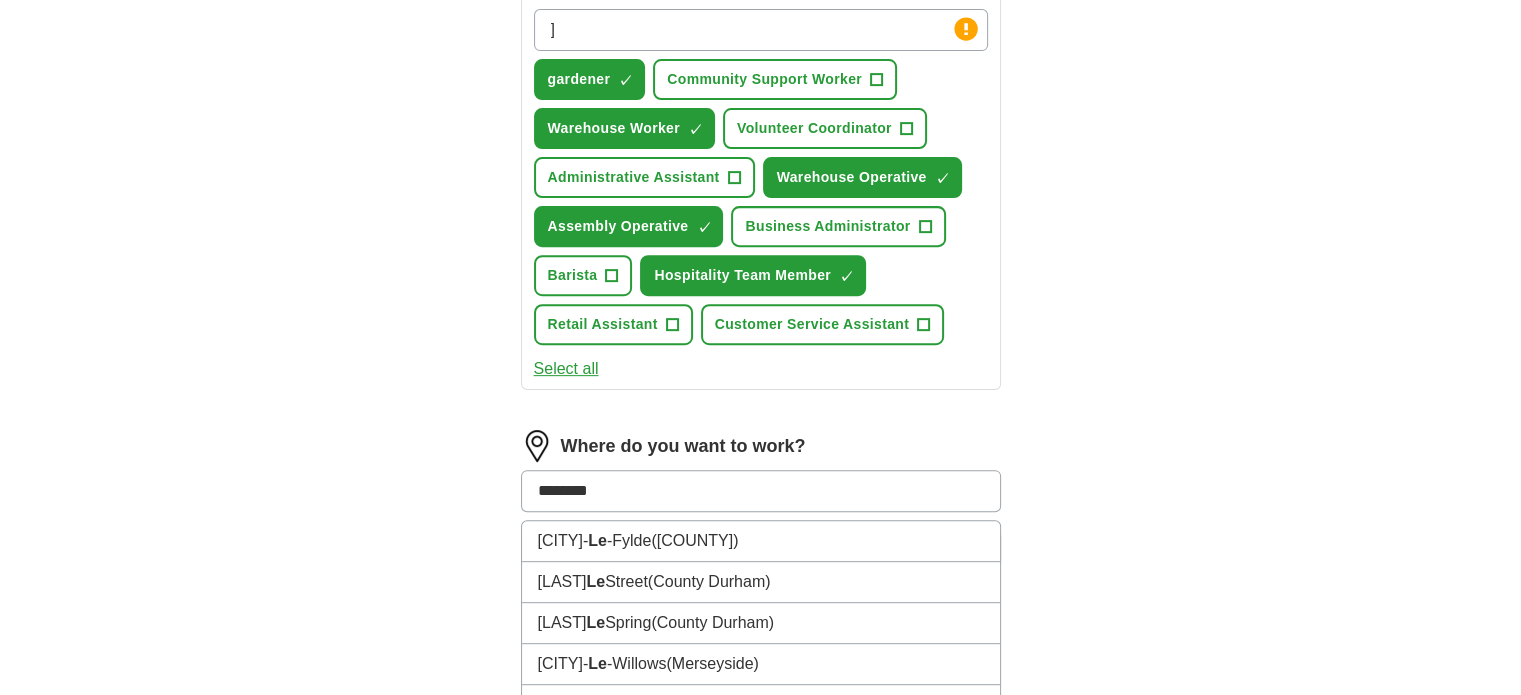 type on "*********" 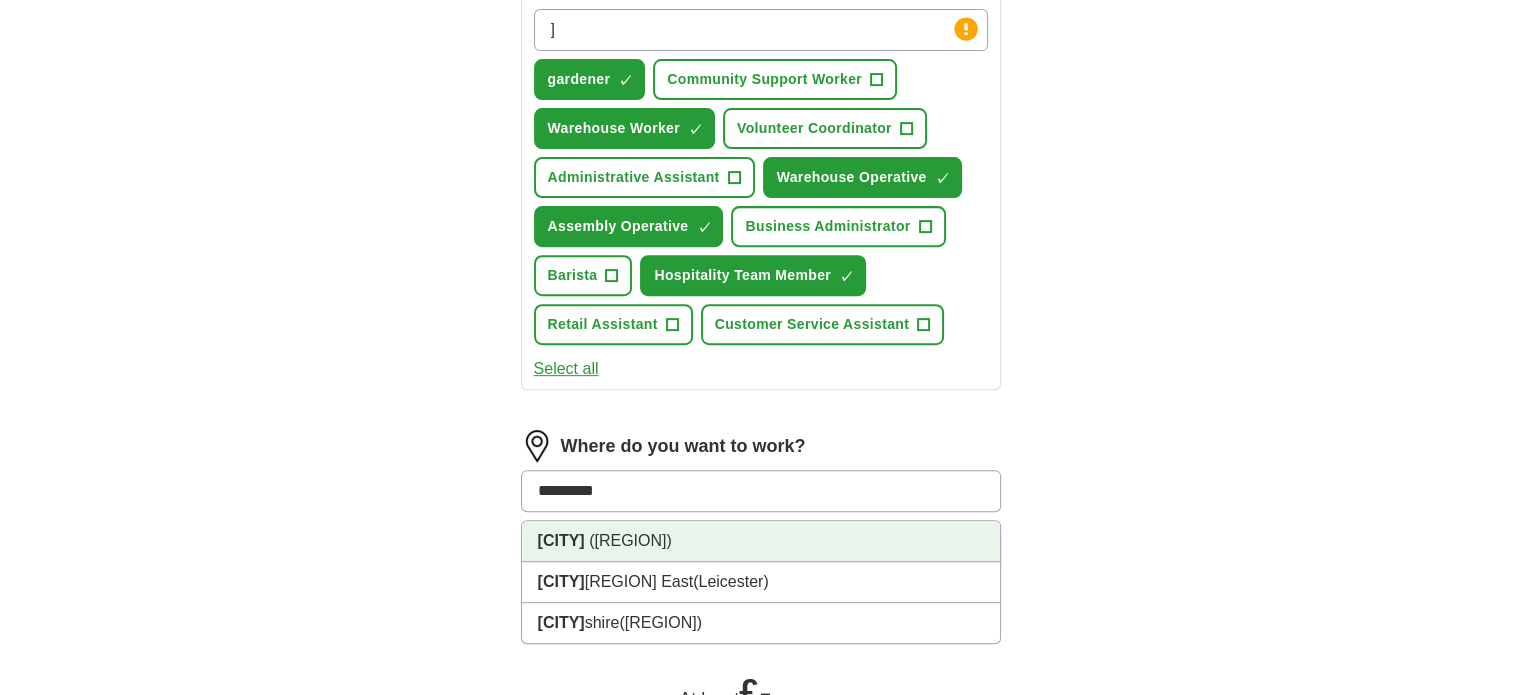 click on "([REGION])" at bounding box center [630, 540] 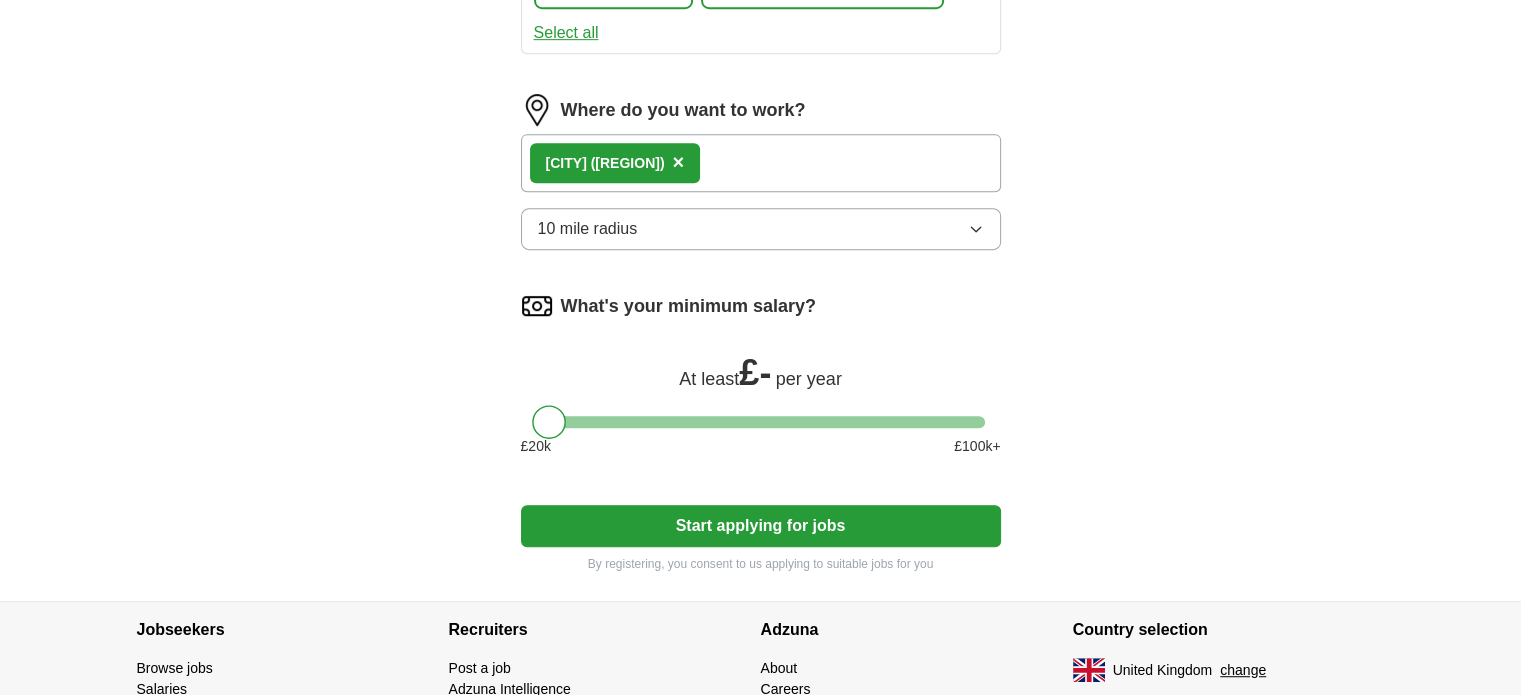 scroll, scrollTop: 1100, scrollLeft: 0, axis: vertical 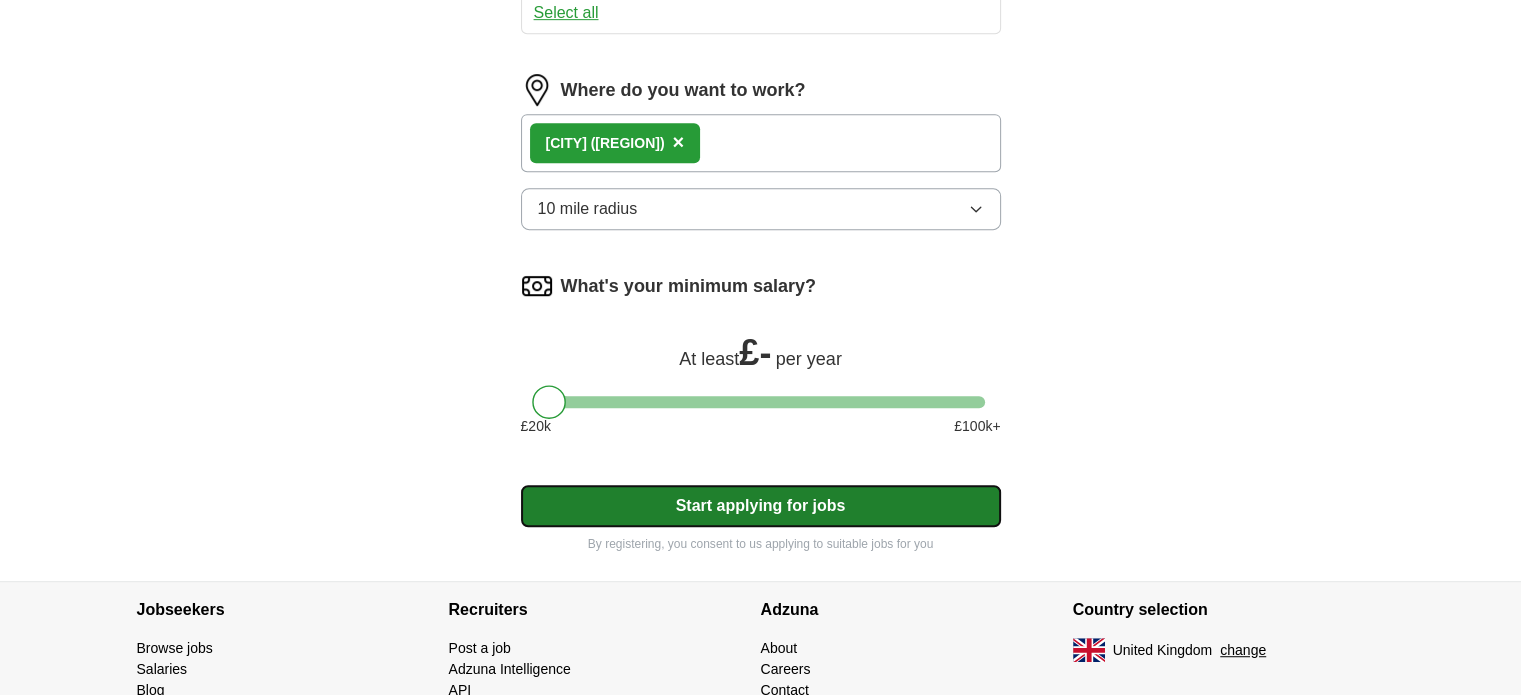 click on "Start applying for jobs" at bounding box center (761, 506) 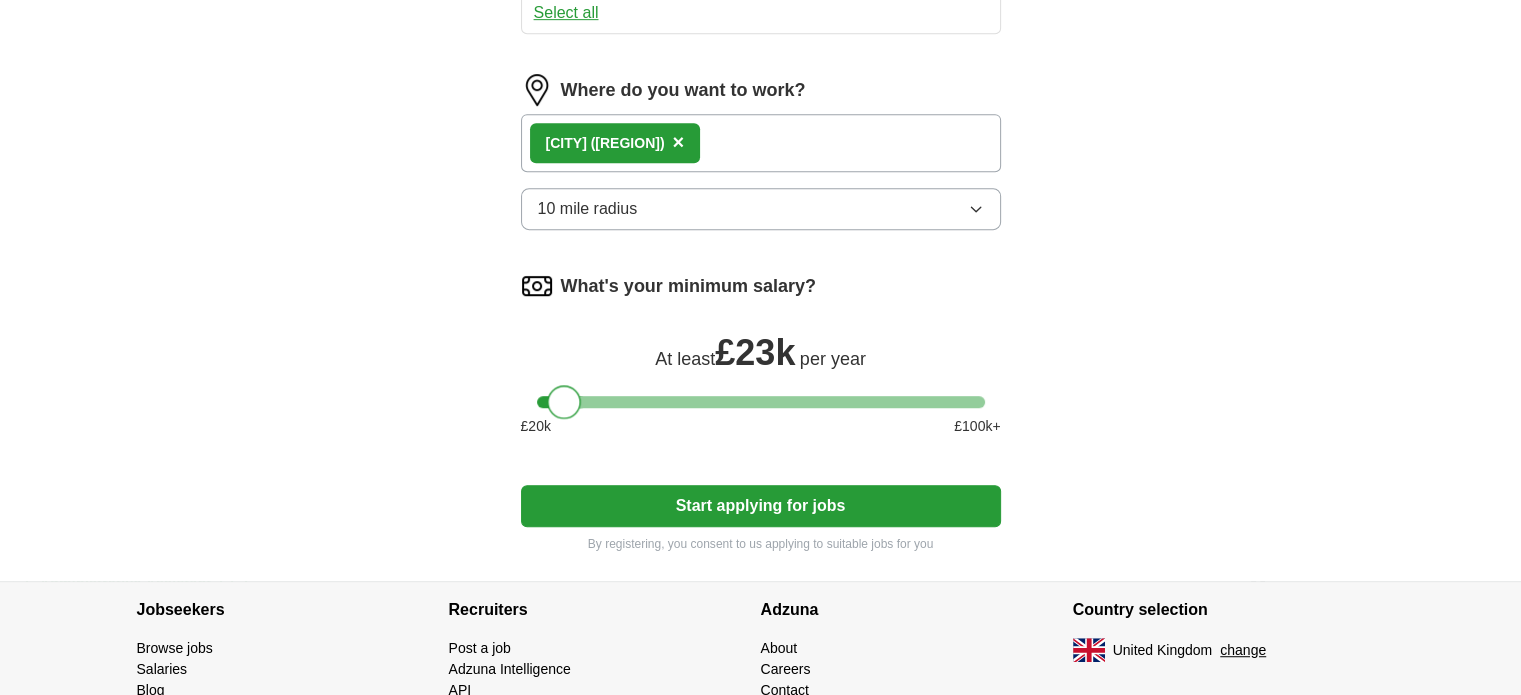 drag, startPoint x: 557, startPoint y: 396, endPoint x: 574, endPoint y: 395, distance: 17.029387 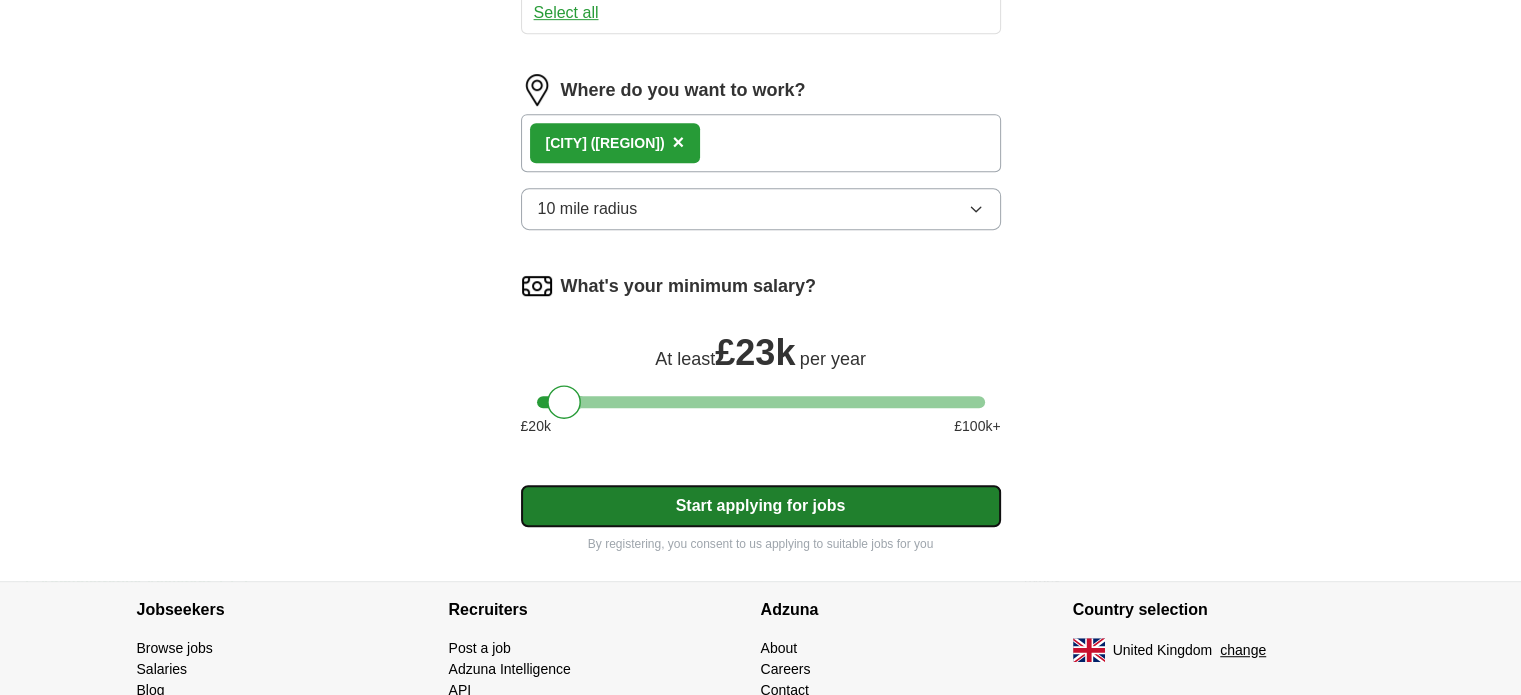 click on "Start applying for jobs" at bounding box center (761, 506) 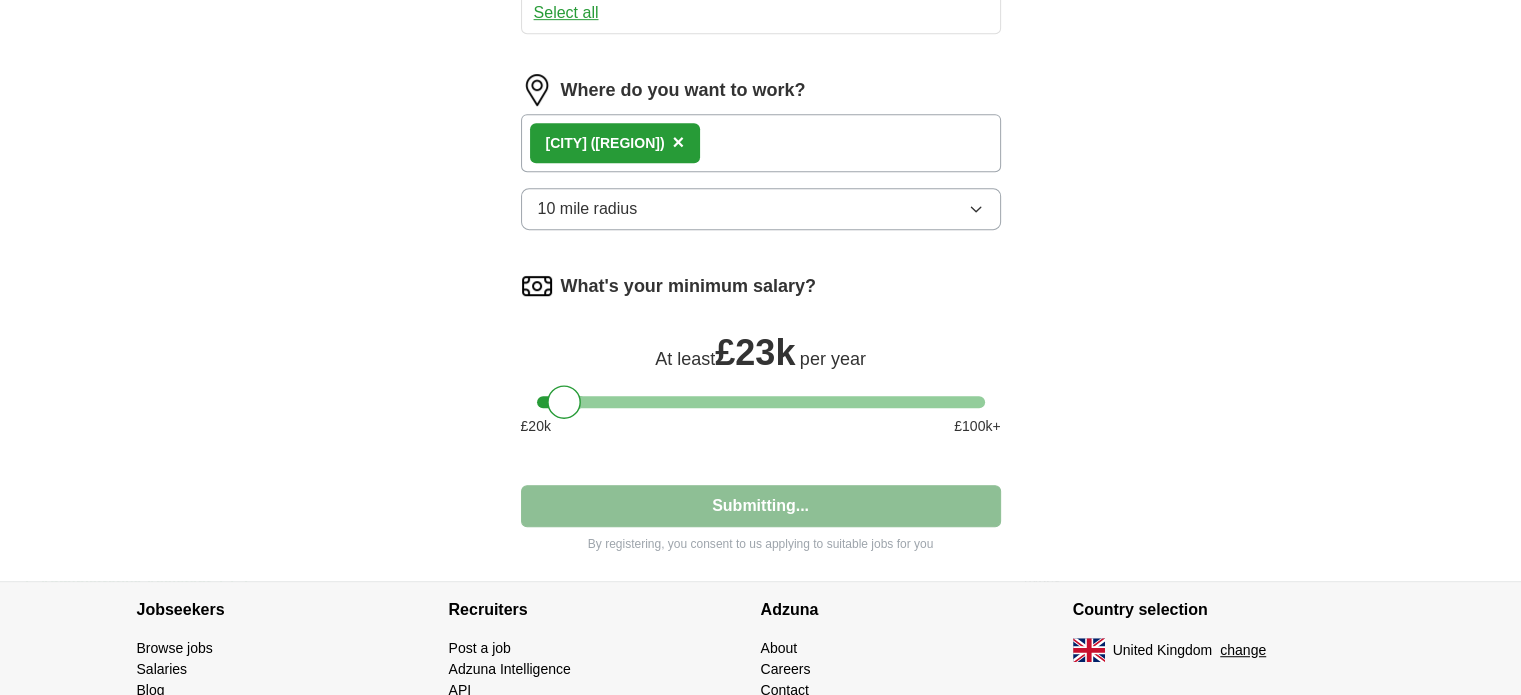 select on "**" 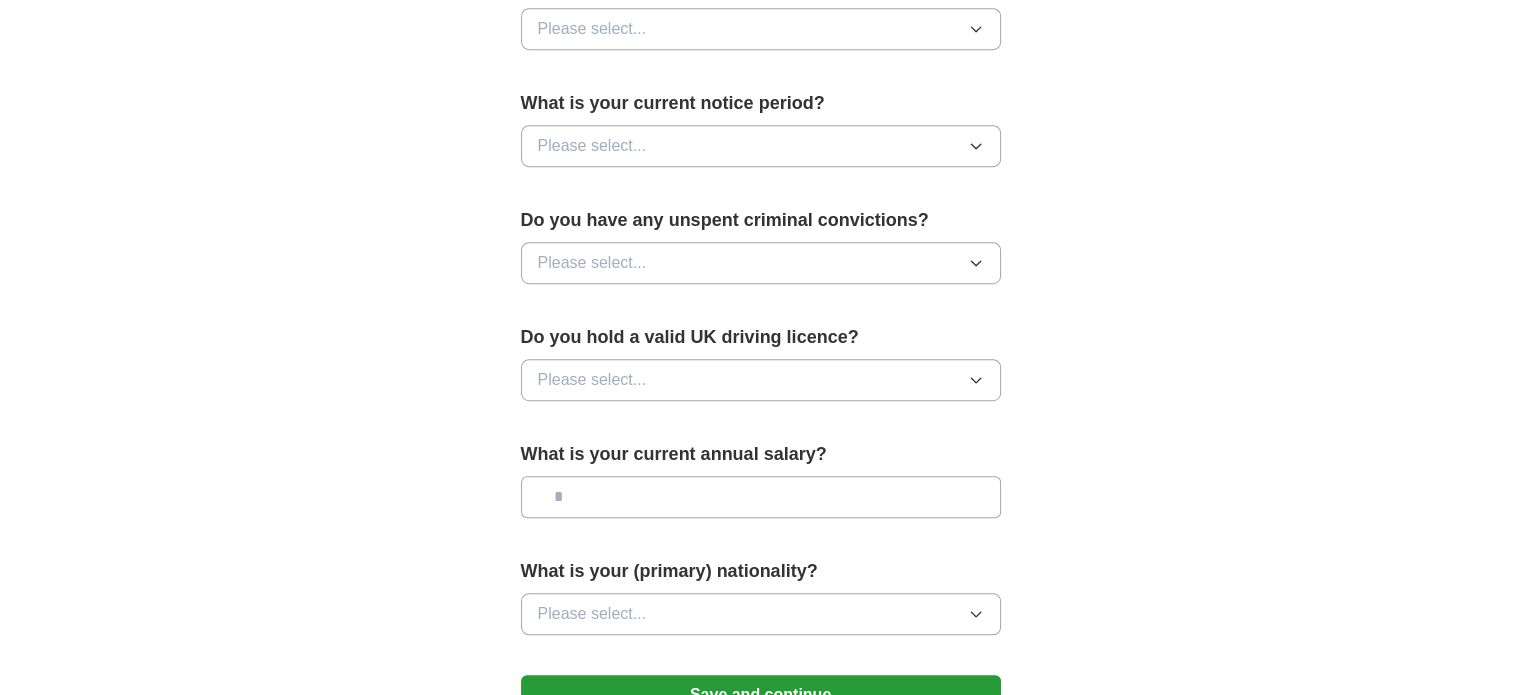 scroll, scrollTop: 0, scrollLeft: 0, axis: both 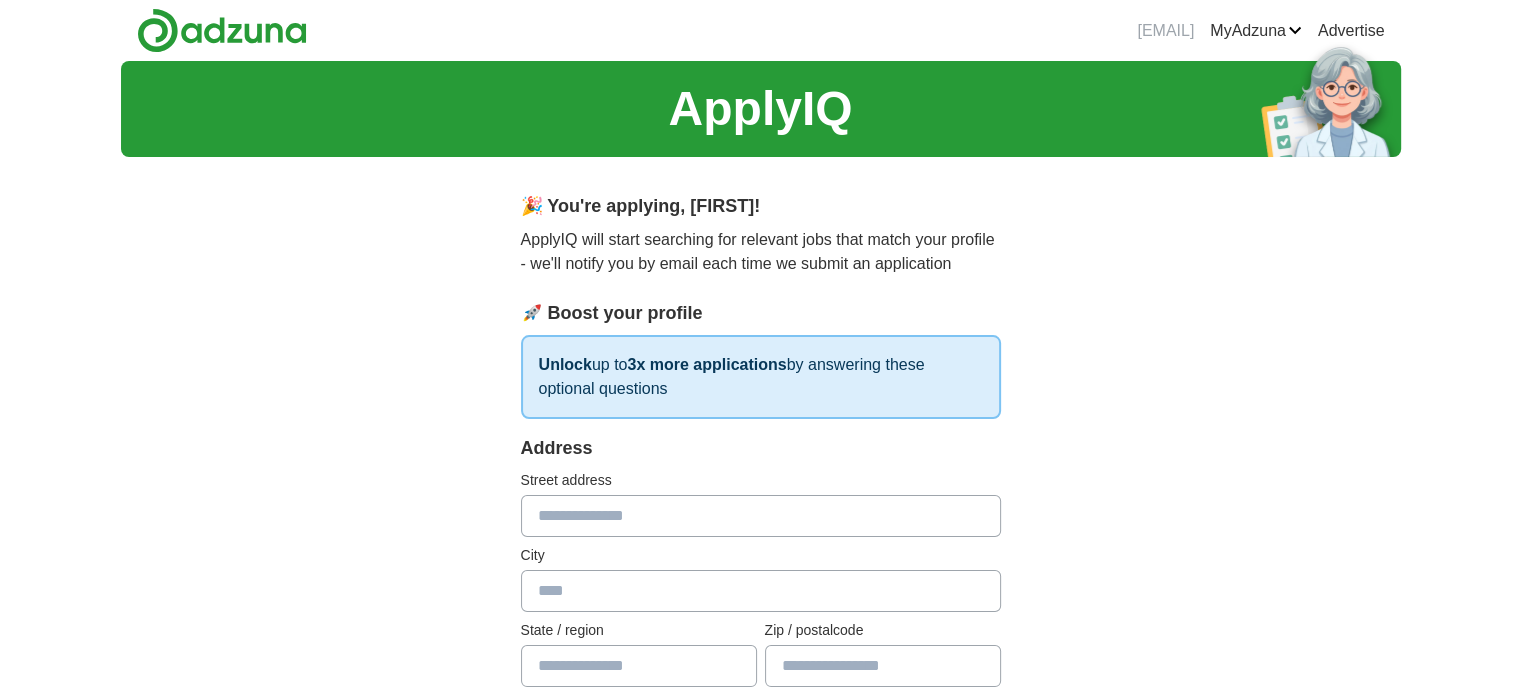 click at bounding box center [761, 516] 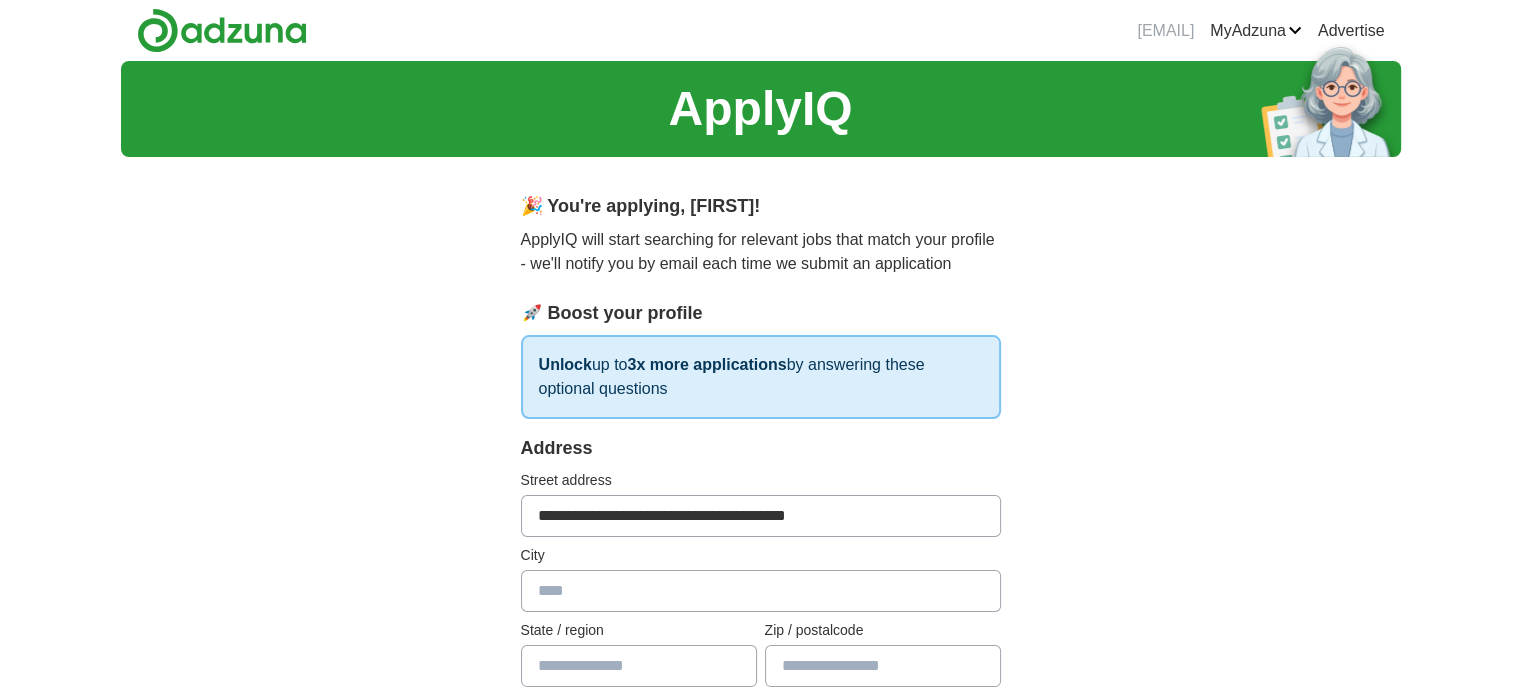 type on "*********" 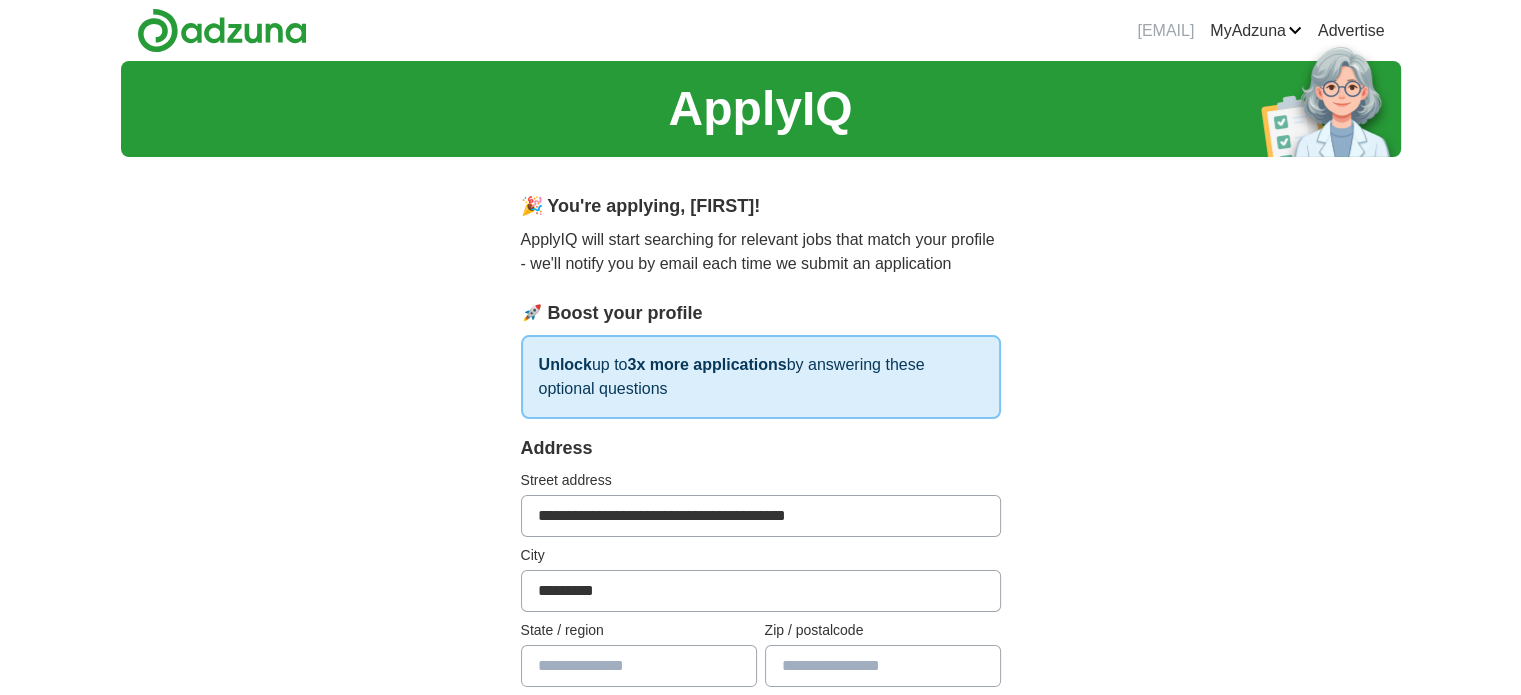 type on "**********" 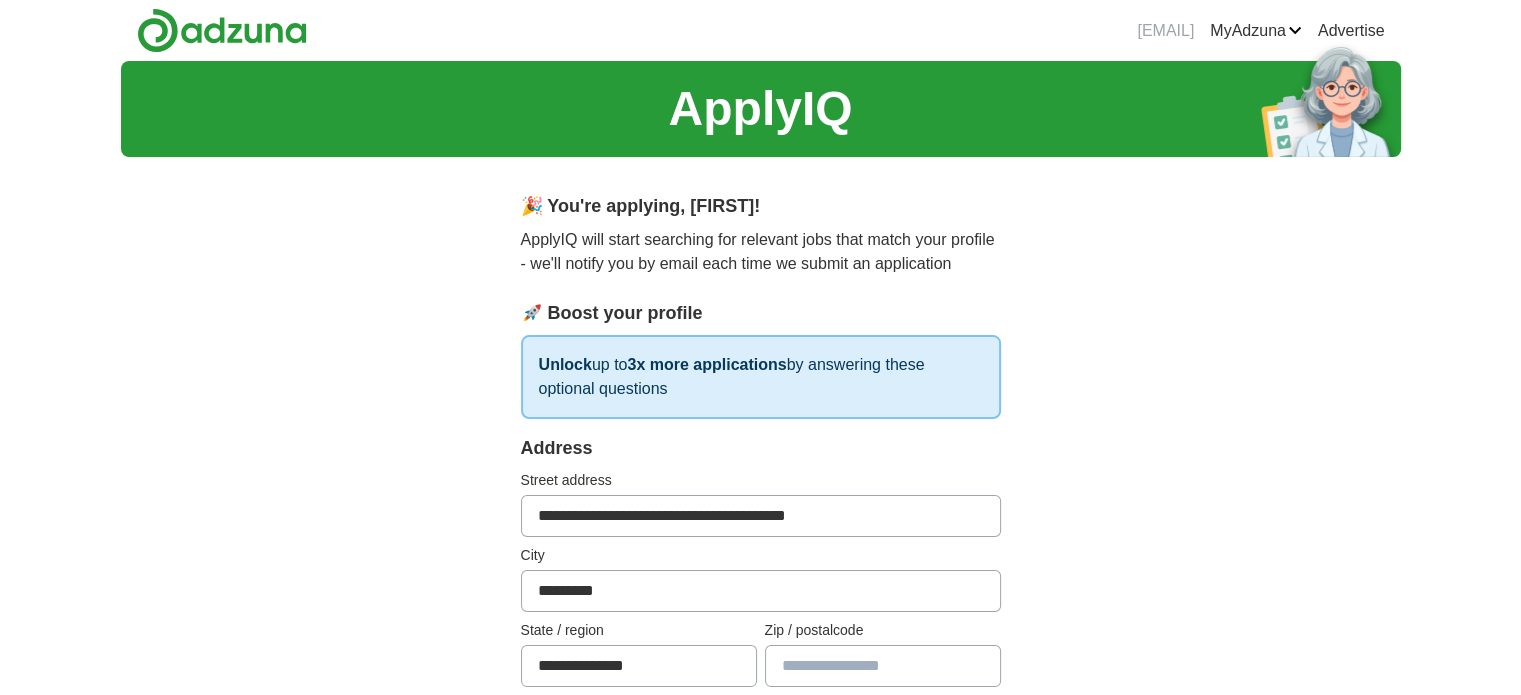 type on "*******" 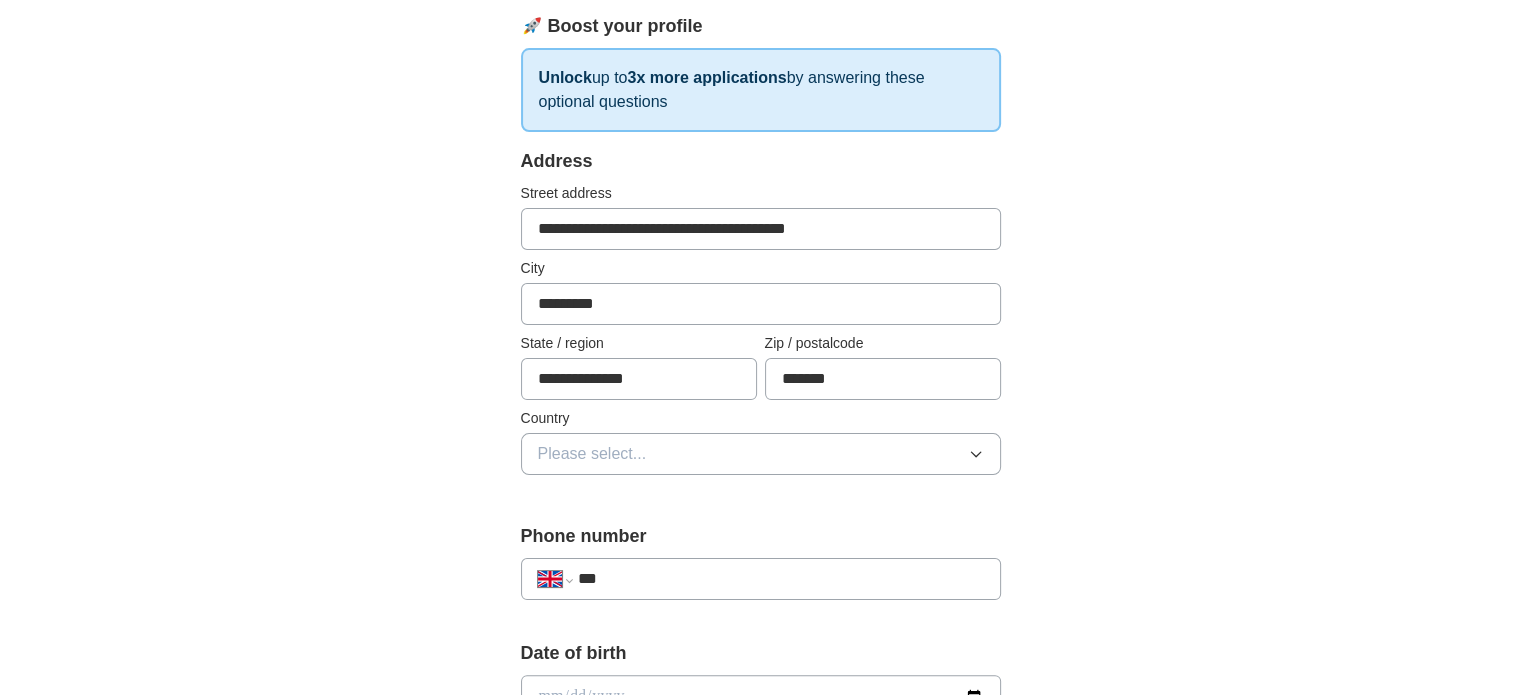scroll, scrollTop: 320, scrollLeft: 0, axis: vertical 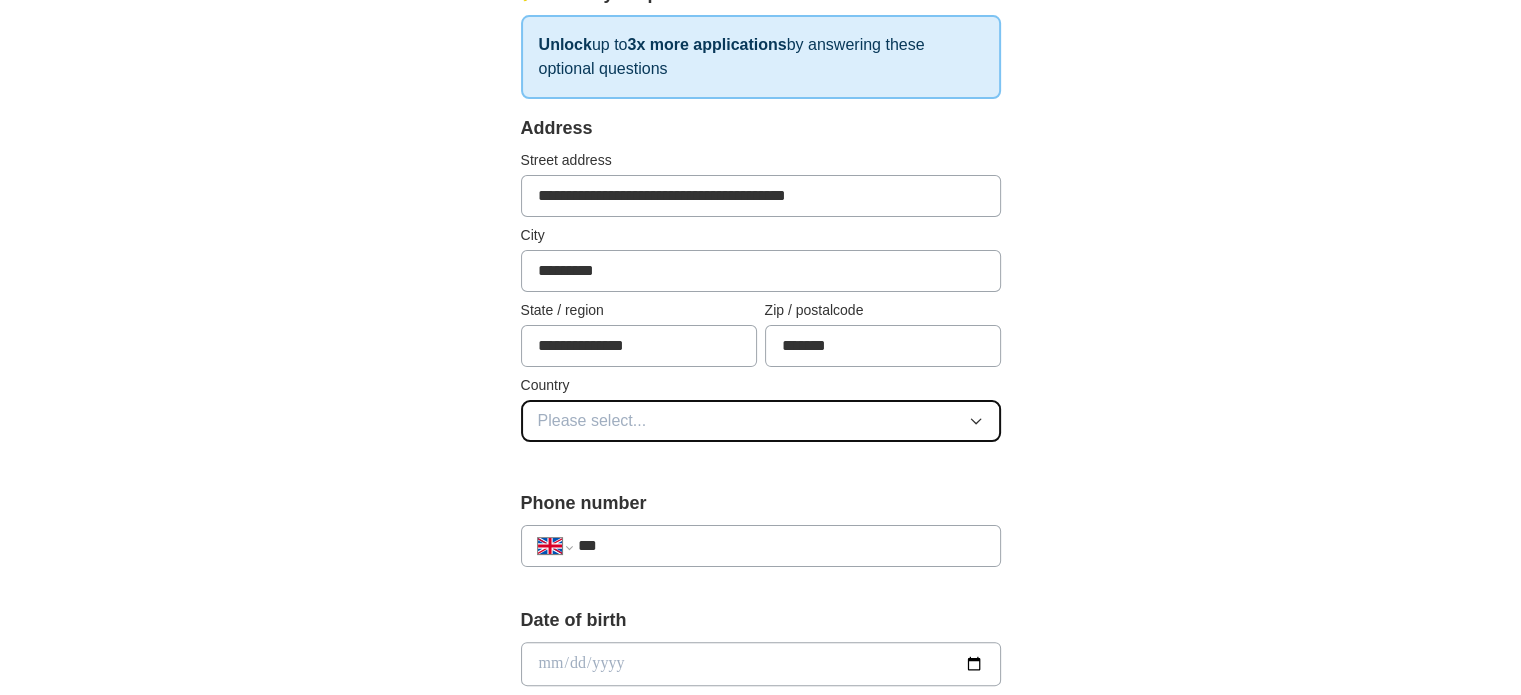 click on "Please select..." at bounding box center (761, 421) 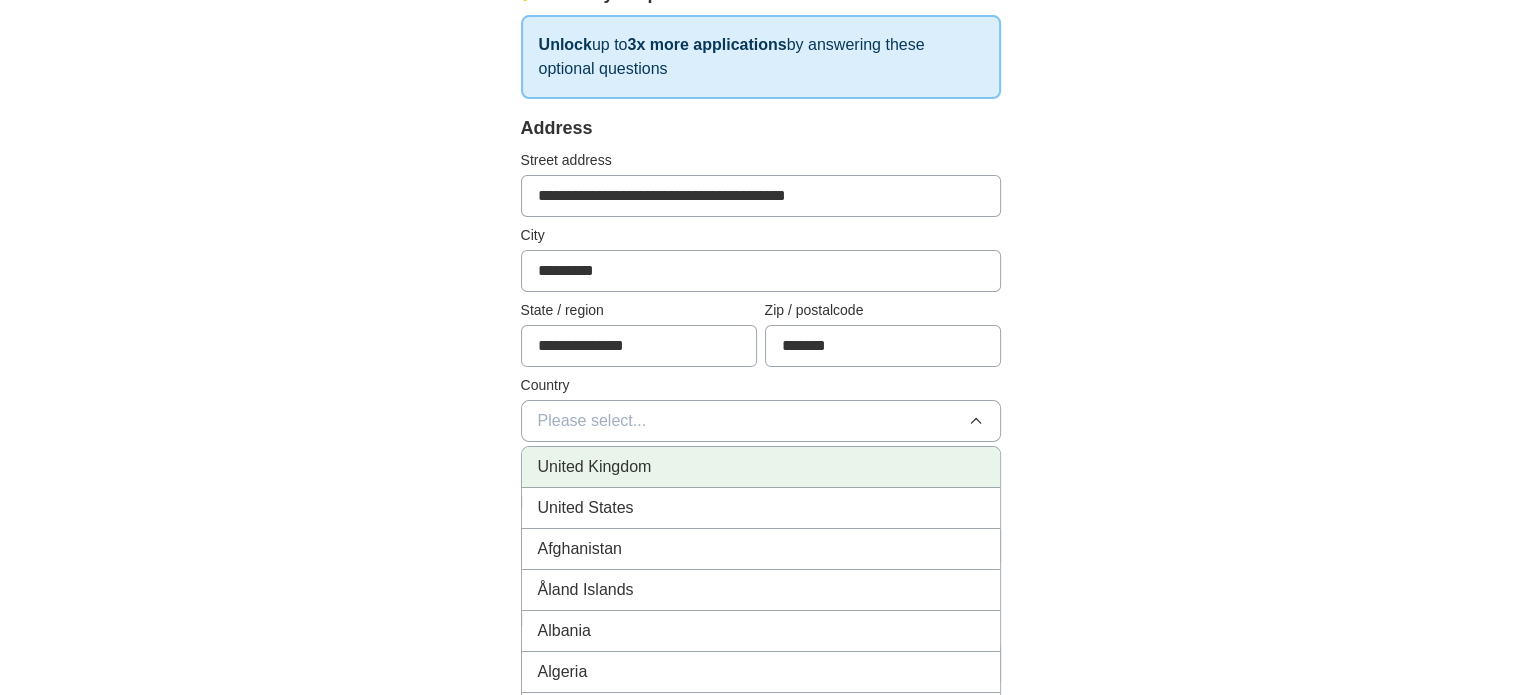 click on "United Kingdom" at bounding box center [761, 467] 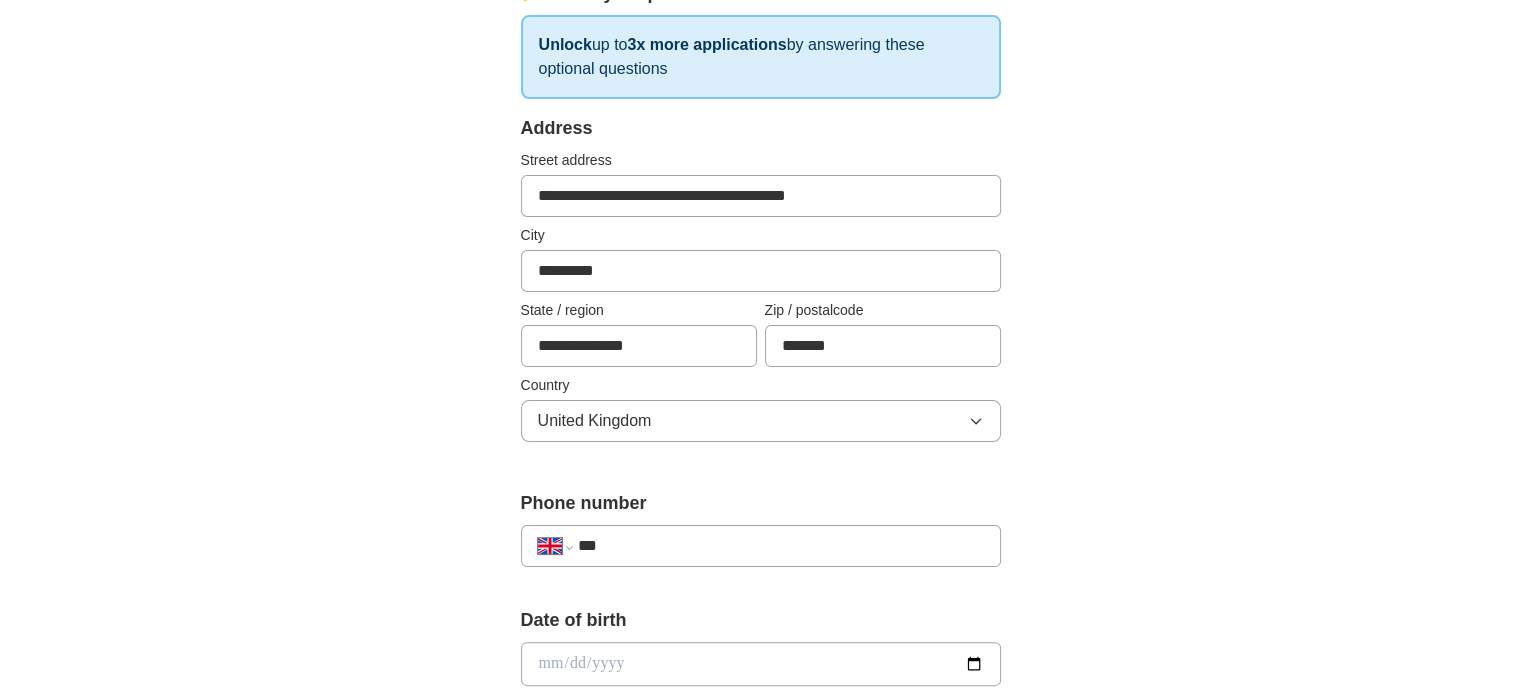 click on "***" at bounding box center (780, 546) 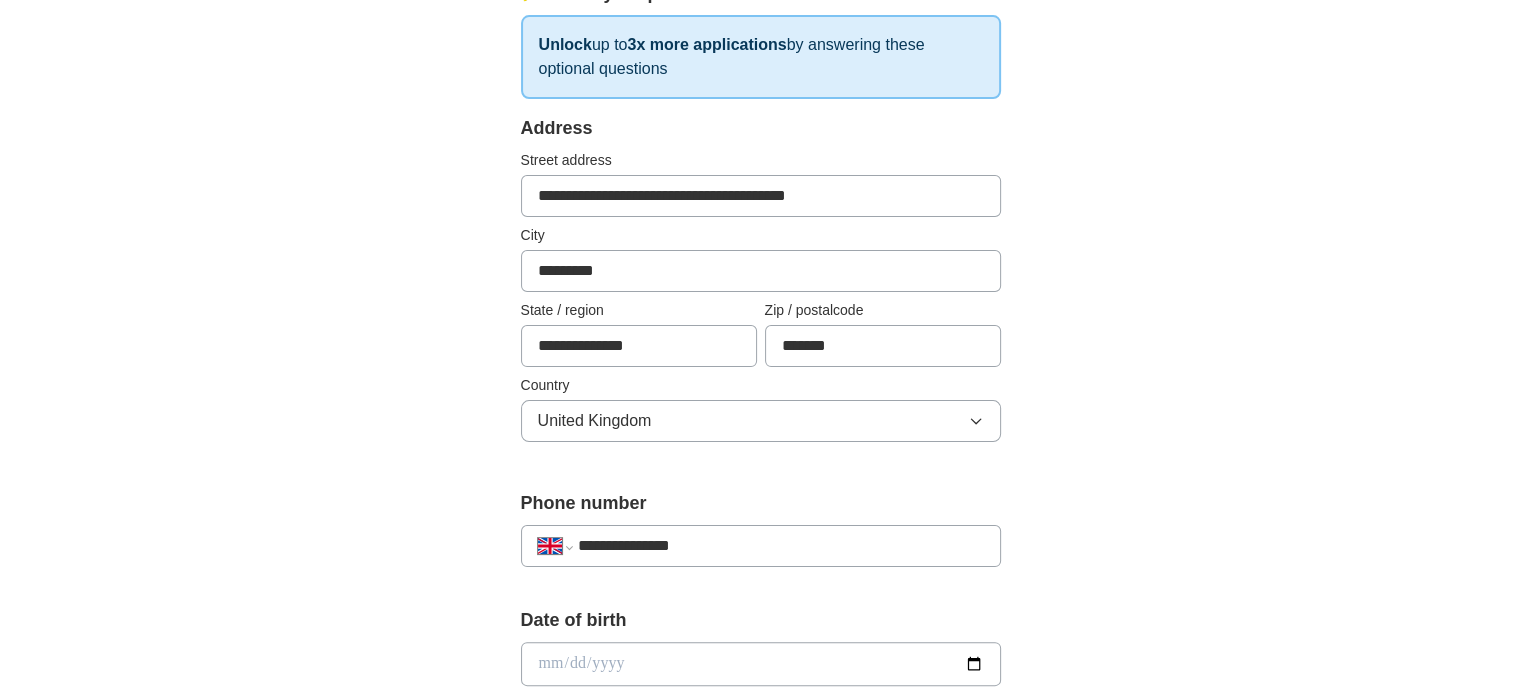 click at bounding box center [761, 664] 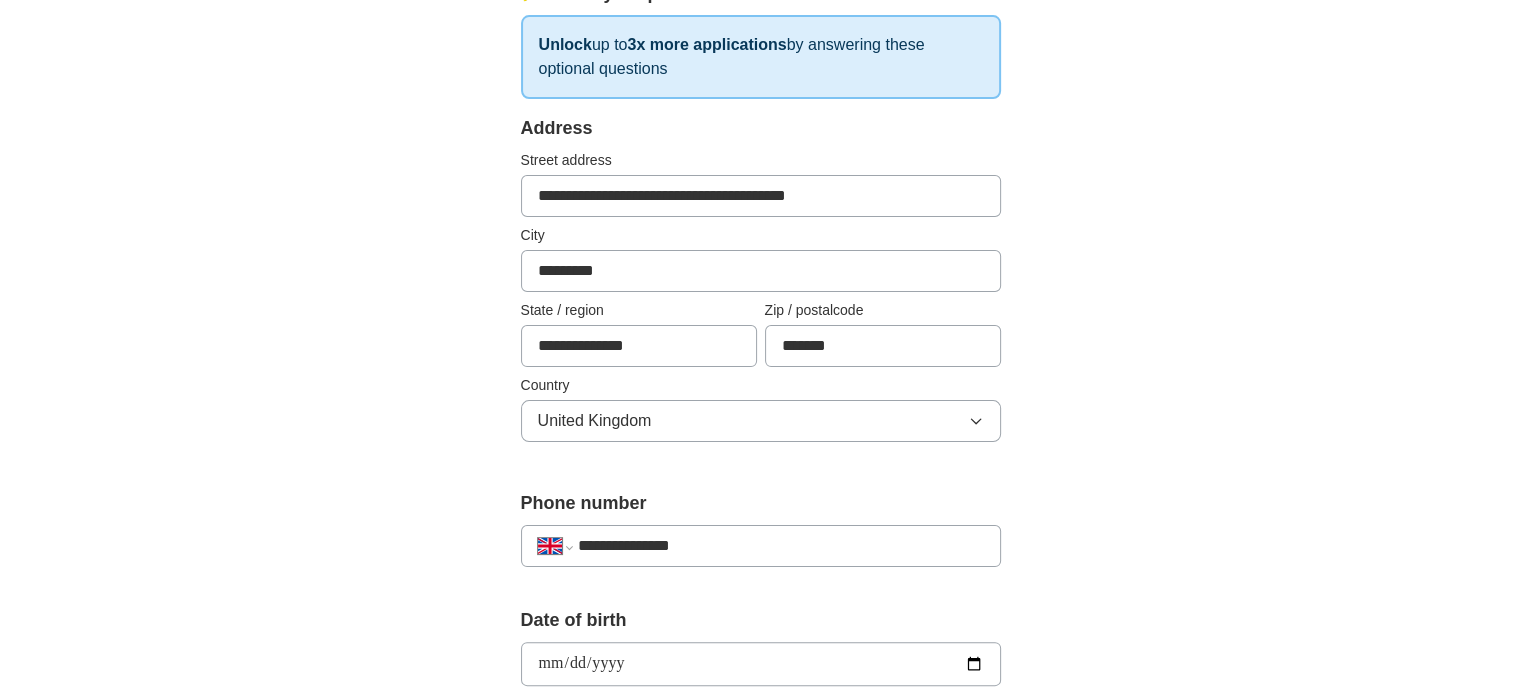 type on "**********" 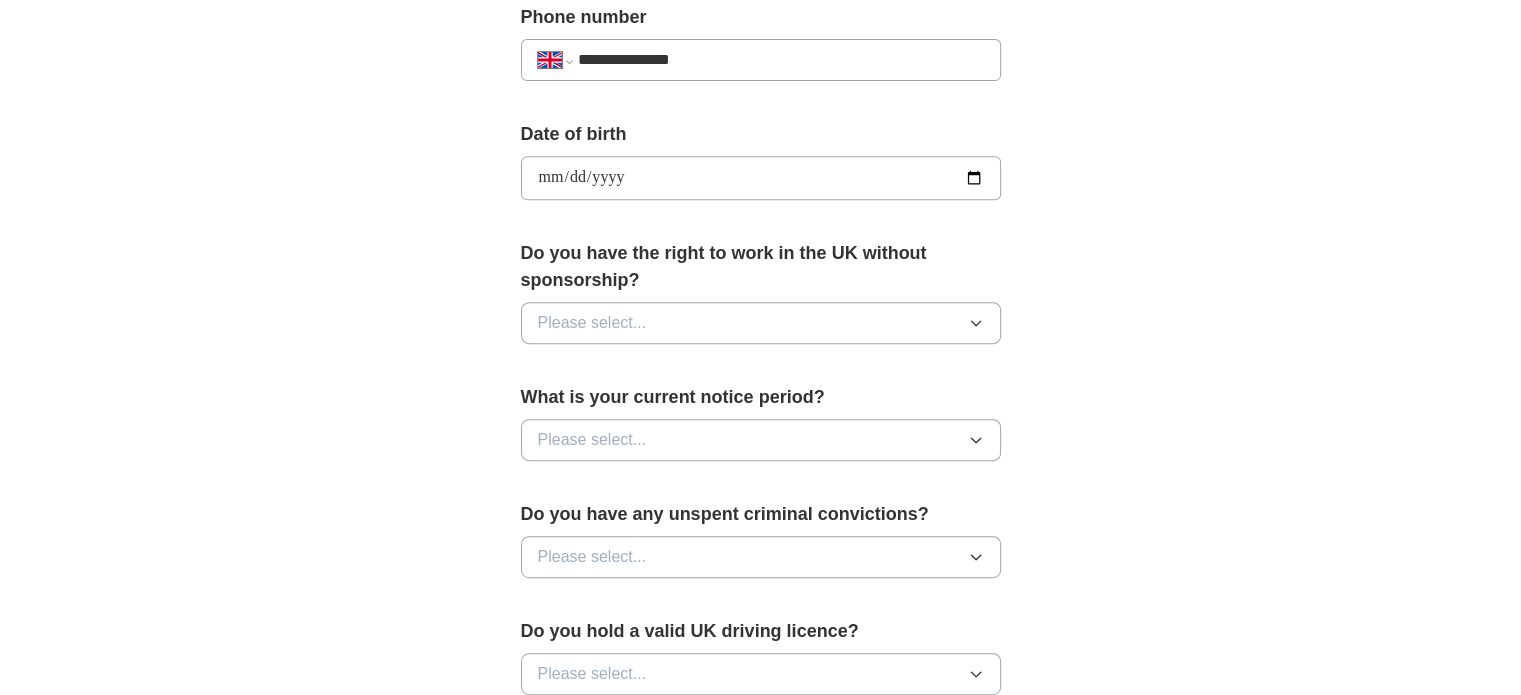 scroll, scrollTop: 804, scrollLeft: 0, axis: vertical 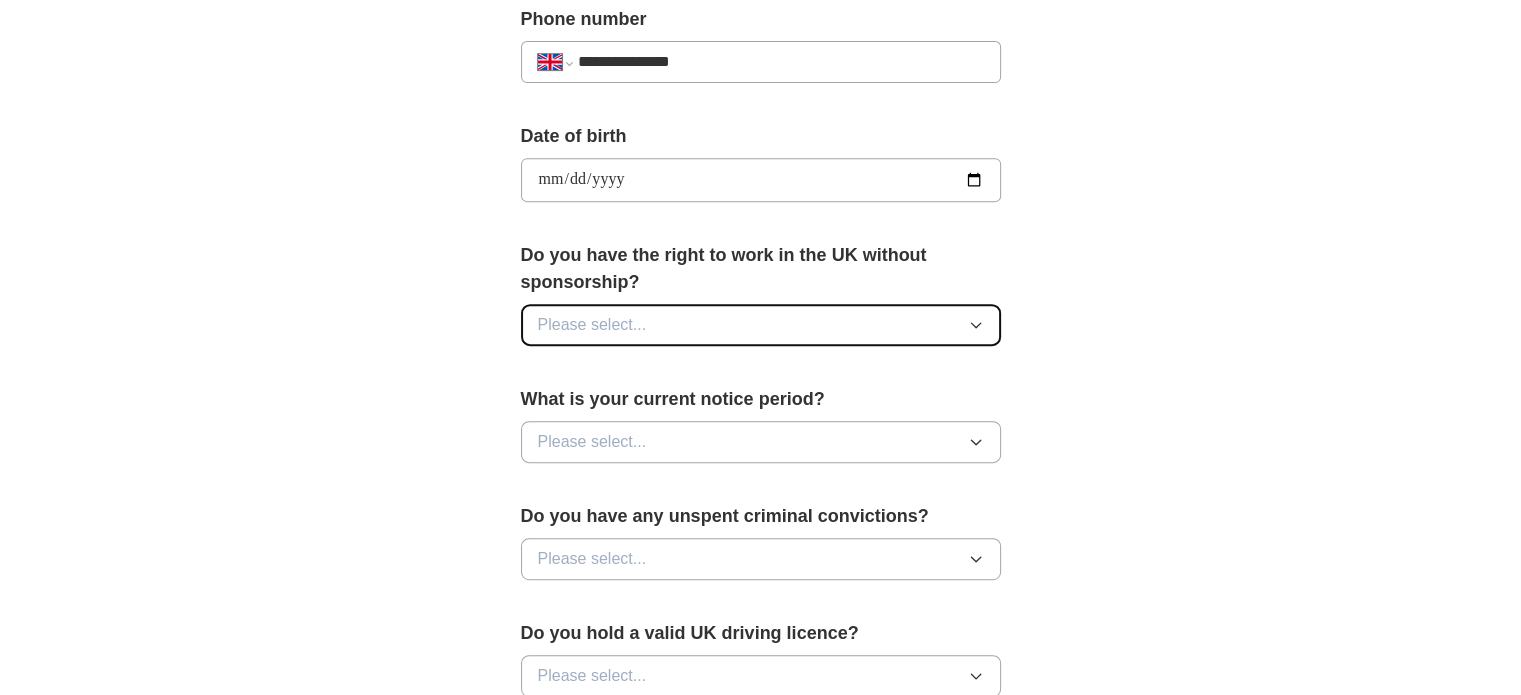 click on "Please select..." at bounding box center [761, 325] 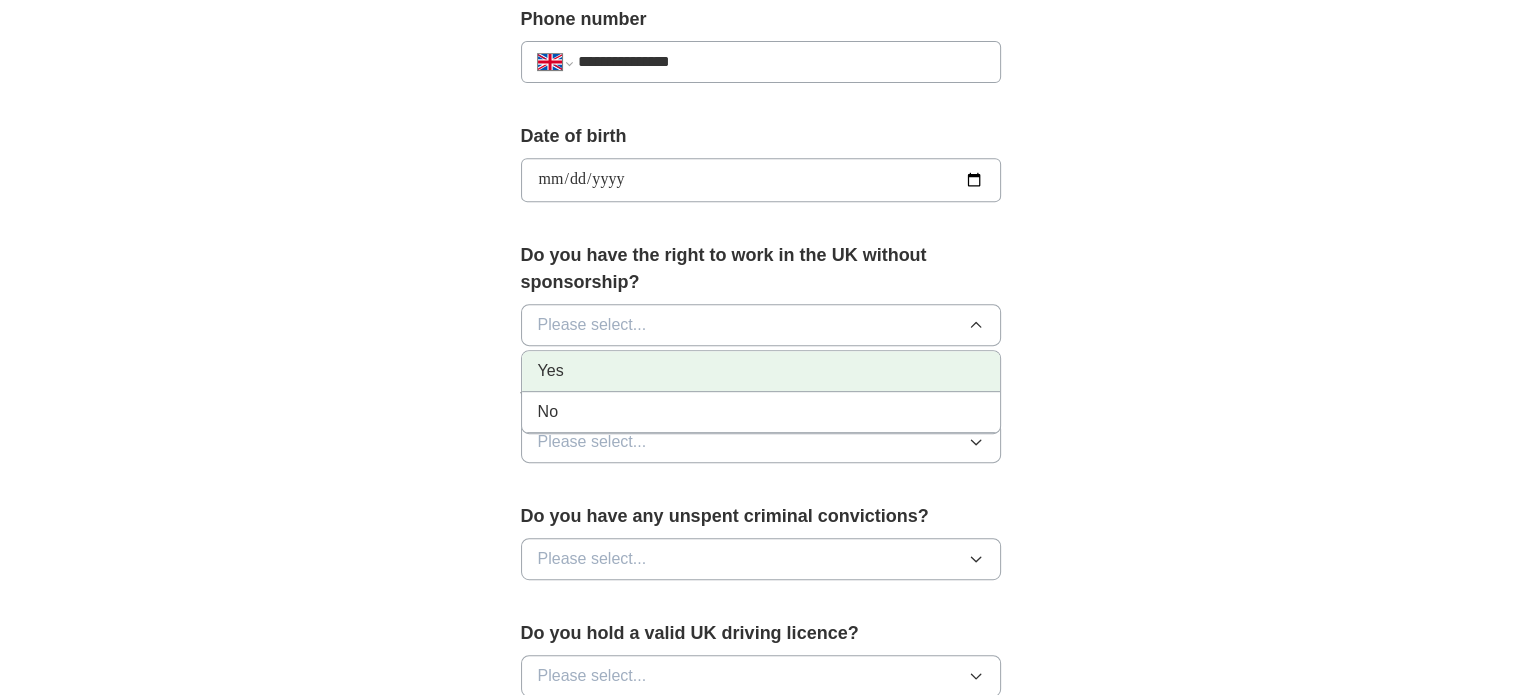 click on "Yes" at bounding box center (761, 371) 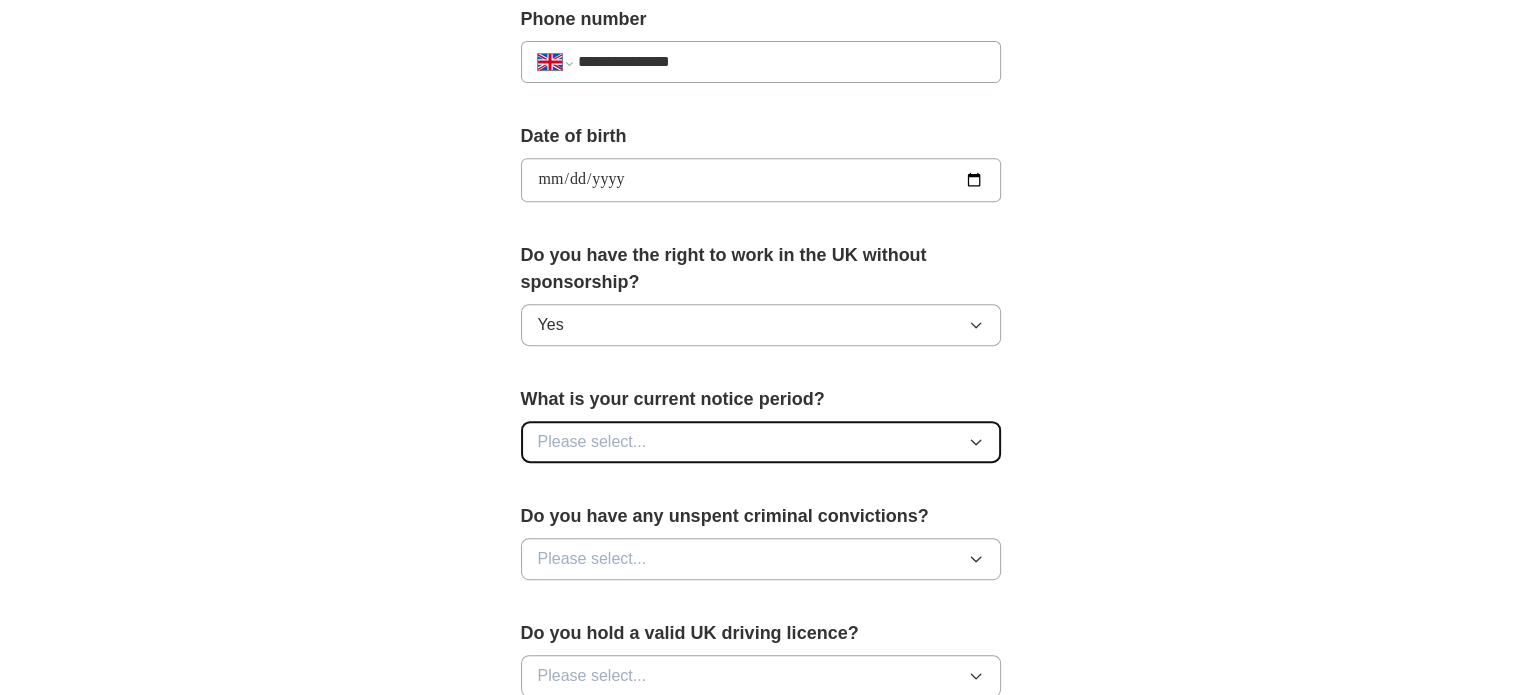 click on "Please select..." at bounding box center (761, 442) 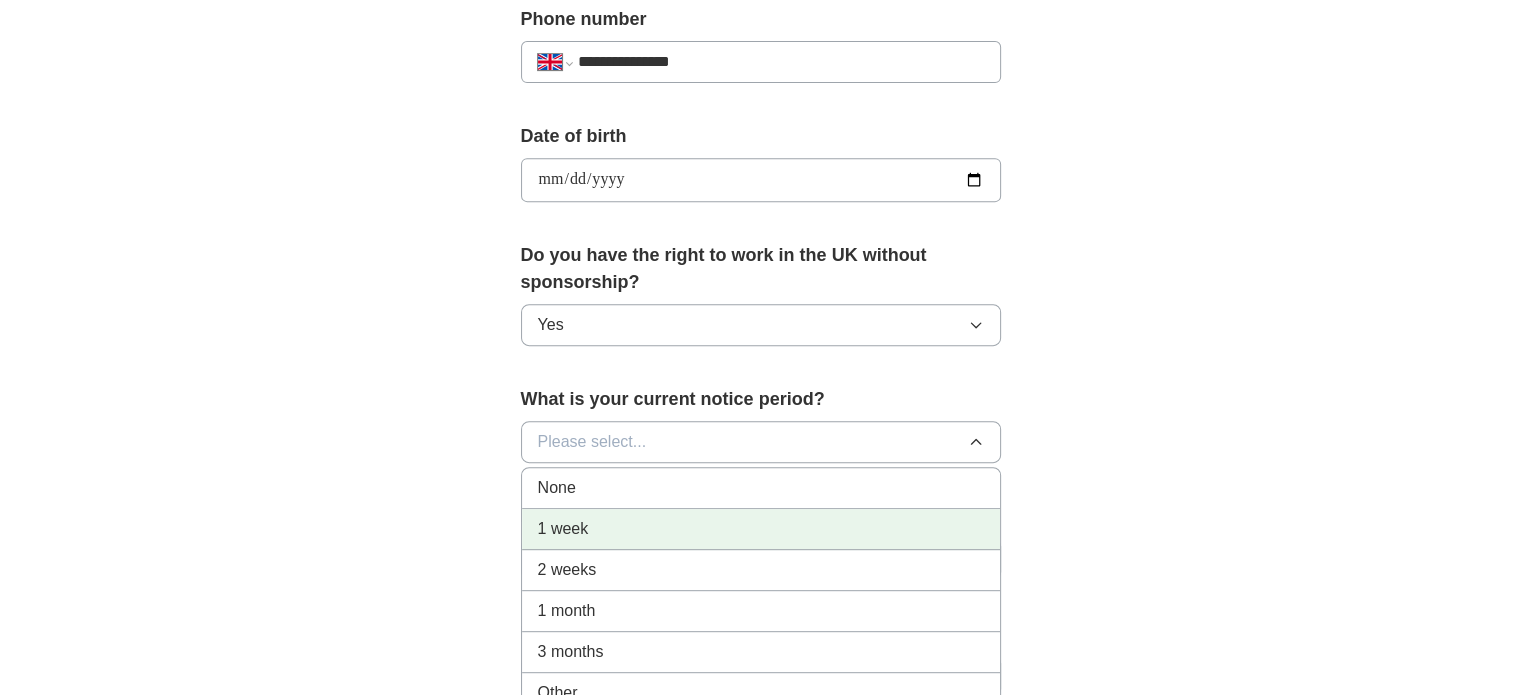 click on "1 week" at bounding box center (761, 529) 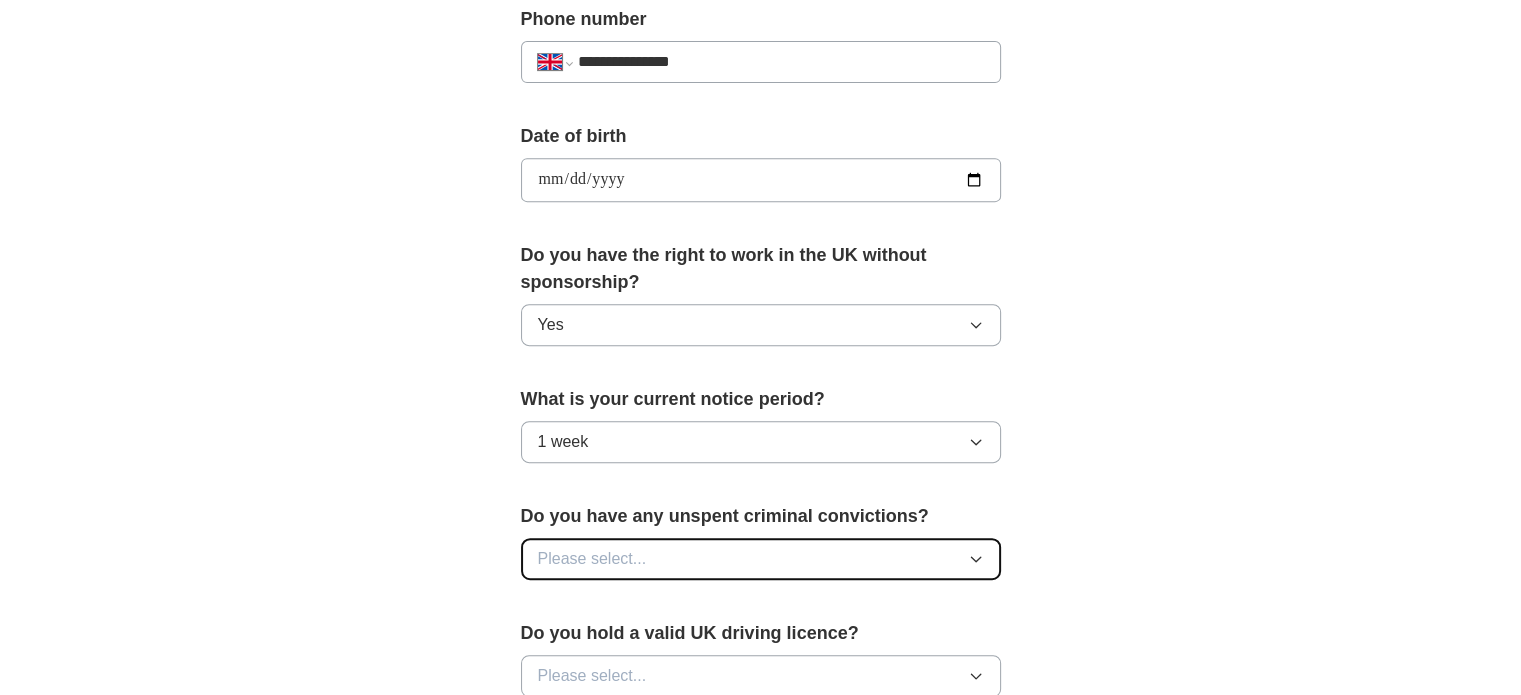 click on "Please select..." at bounding box center [761, 559] 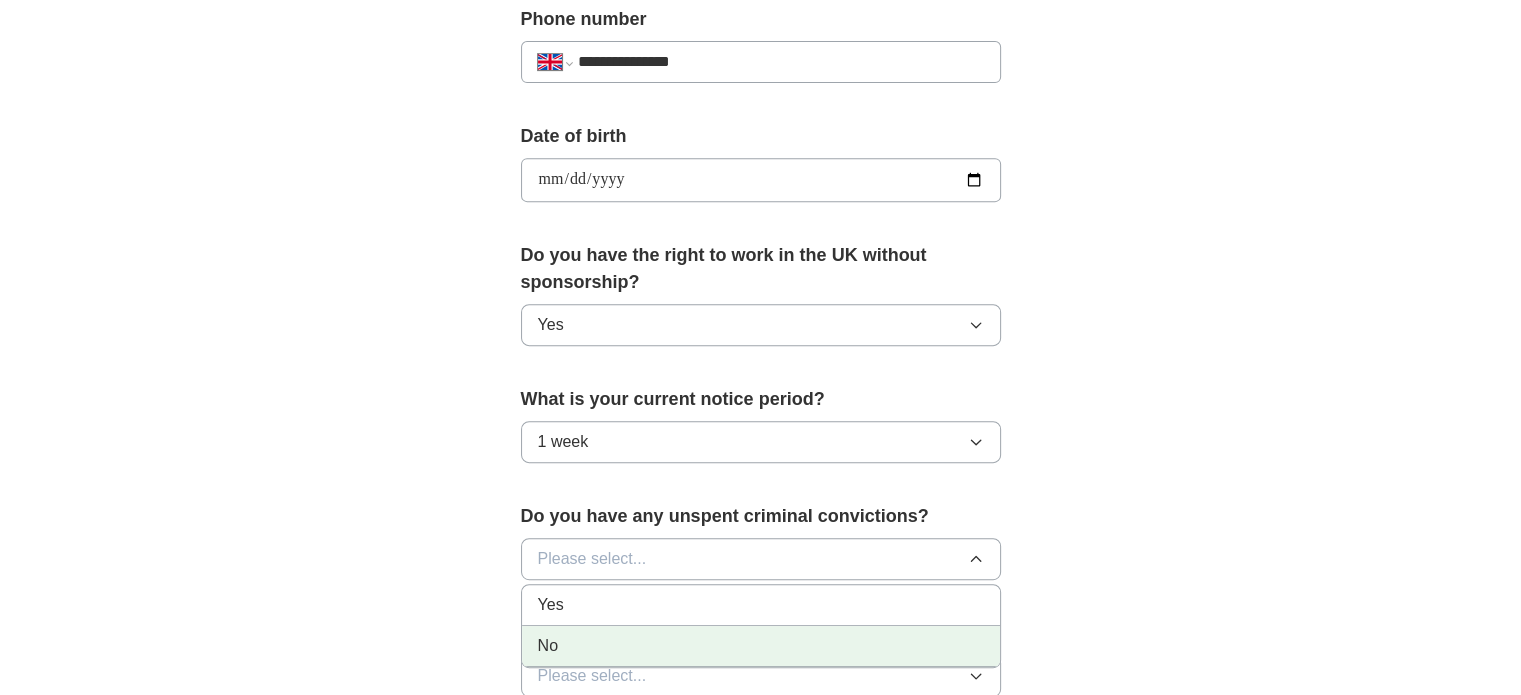 click on "No" at bounding box center [761, 646] 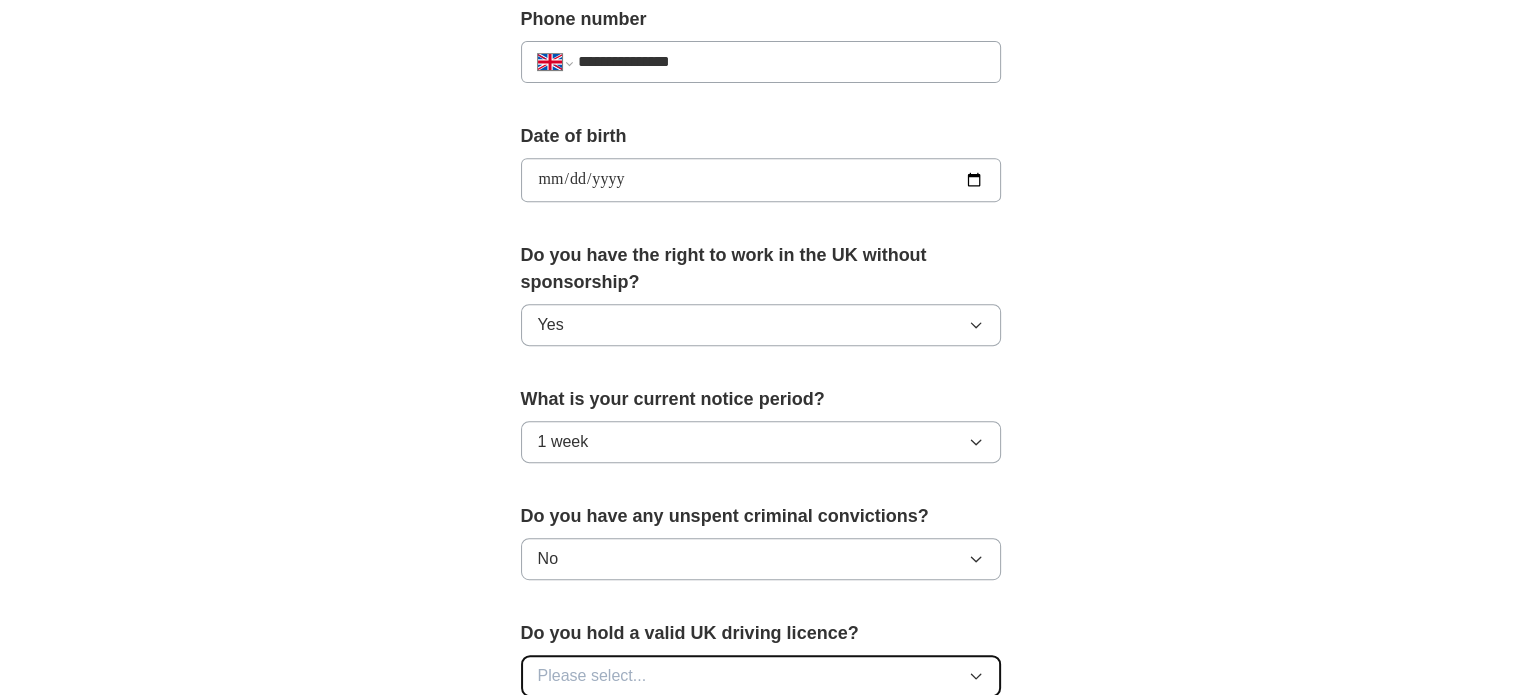 click on "Please select..." at bounding box center (761, 676) 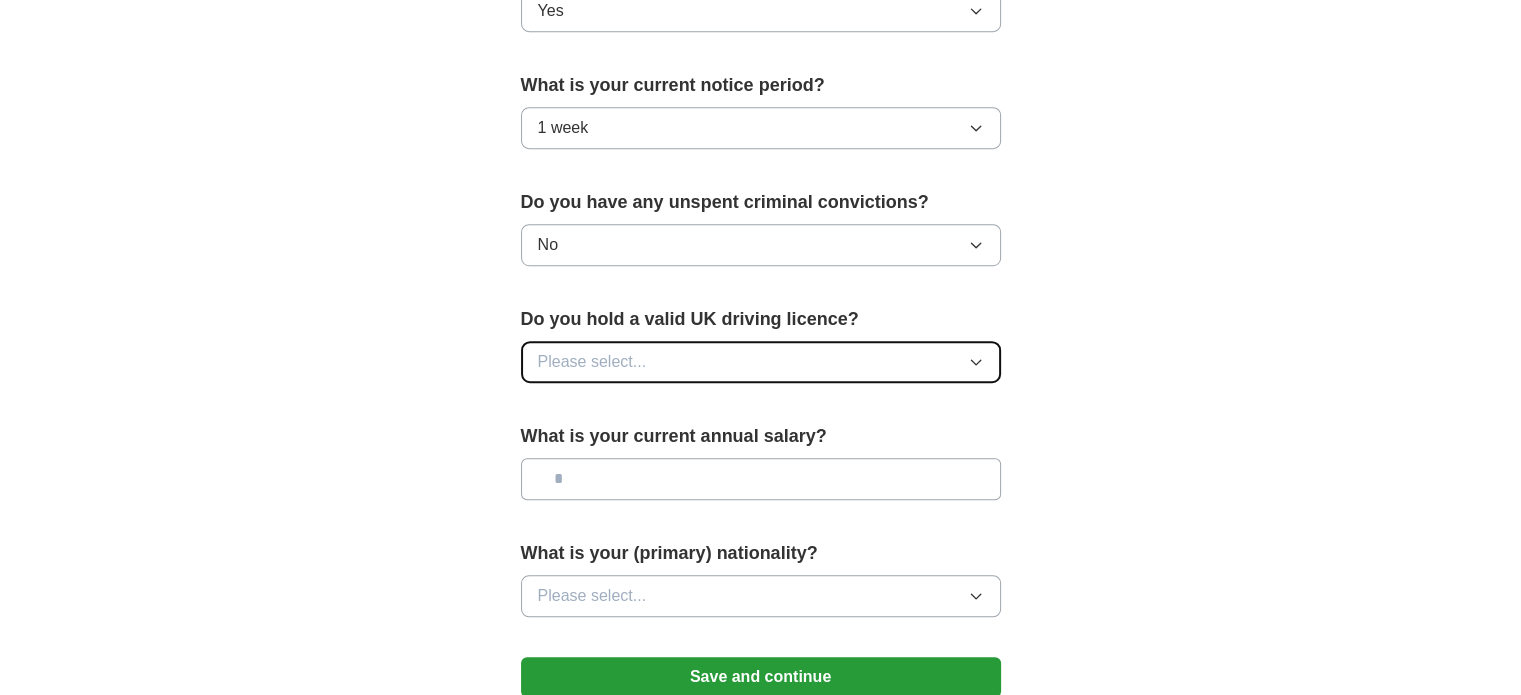 scroll, scrollTop: 1126, scrollLeft: 0, axis: vertical 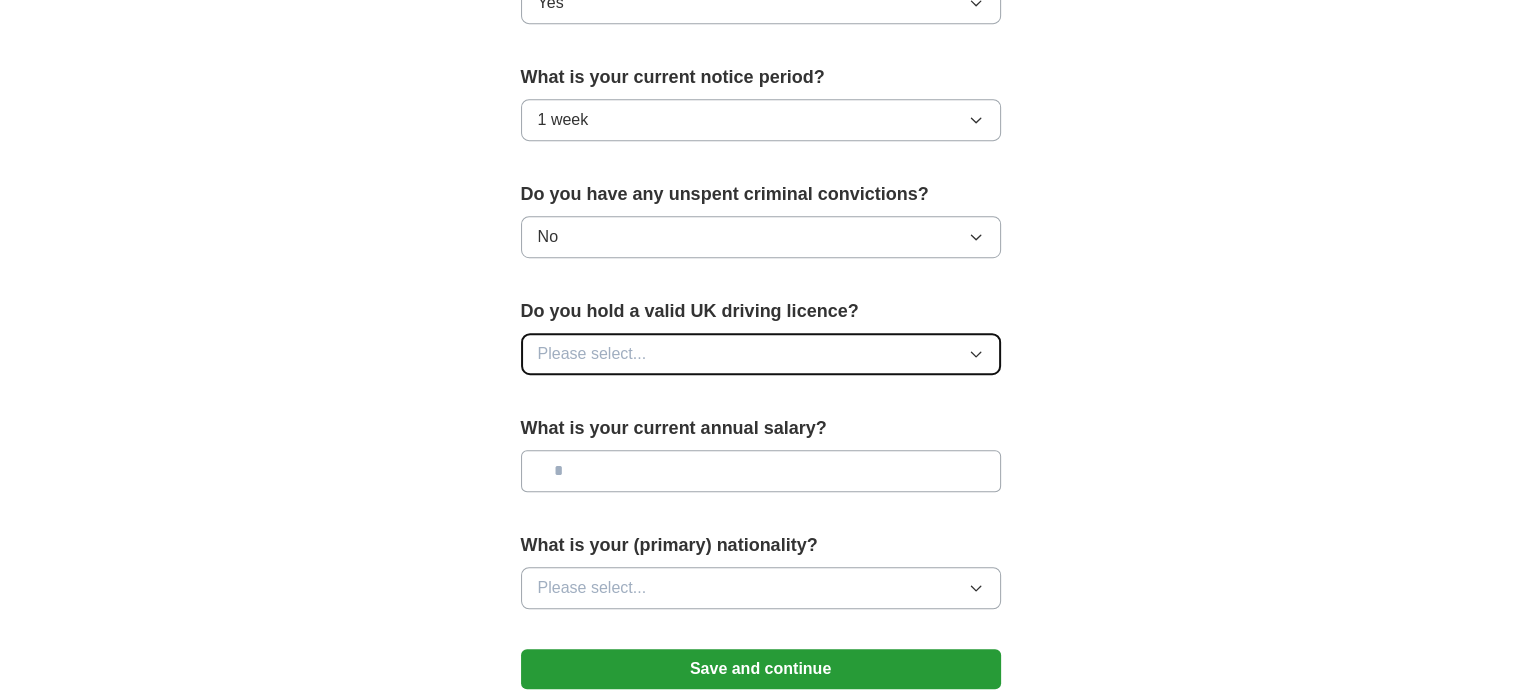 click on "Please select..." at bounding box center [761, 354] 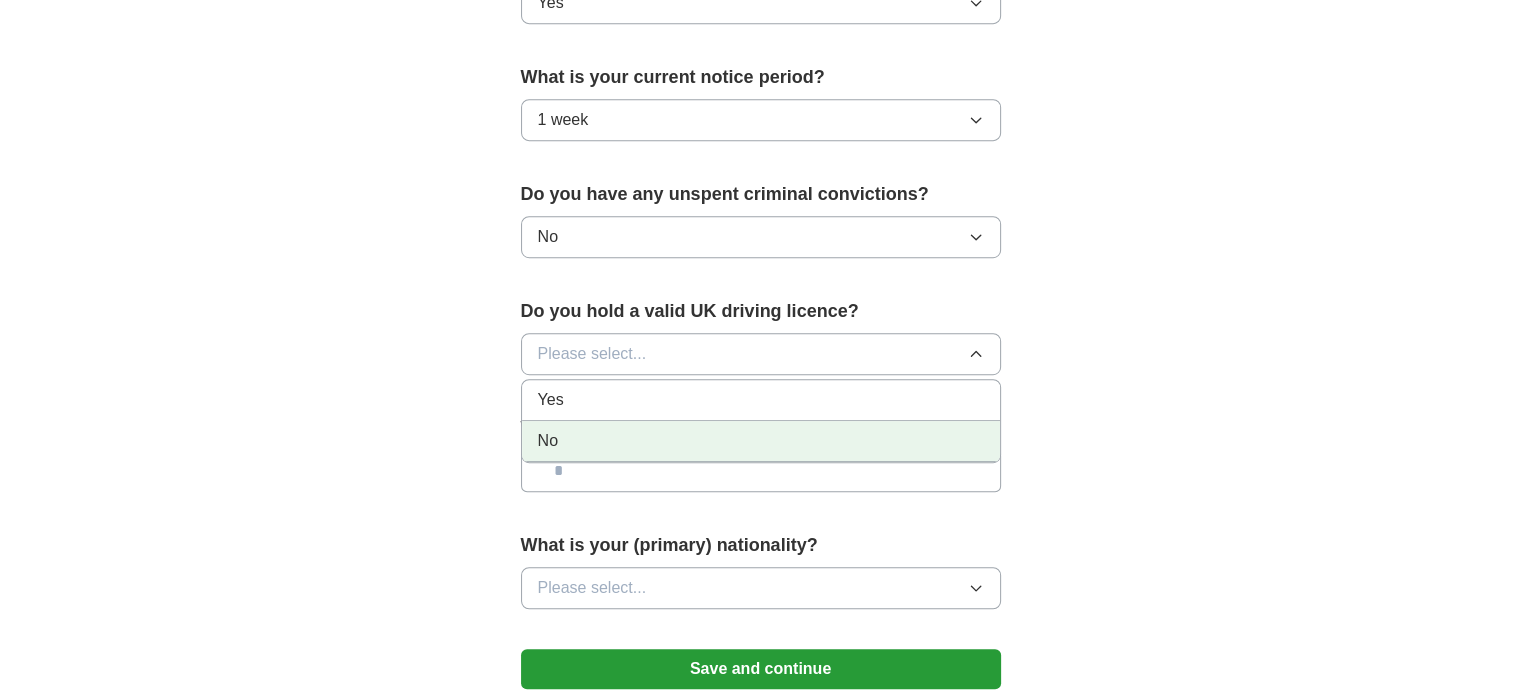 click on "No" at bounding box center (761, 441) 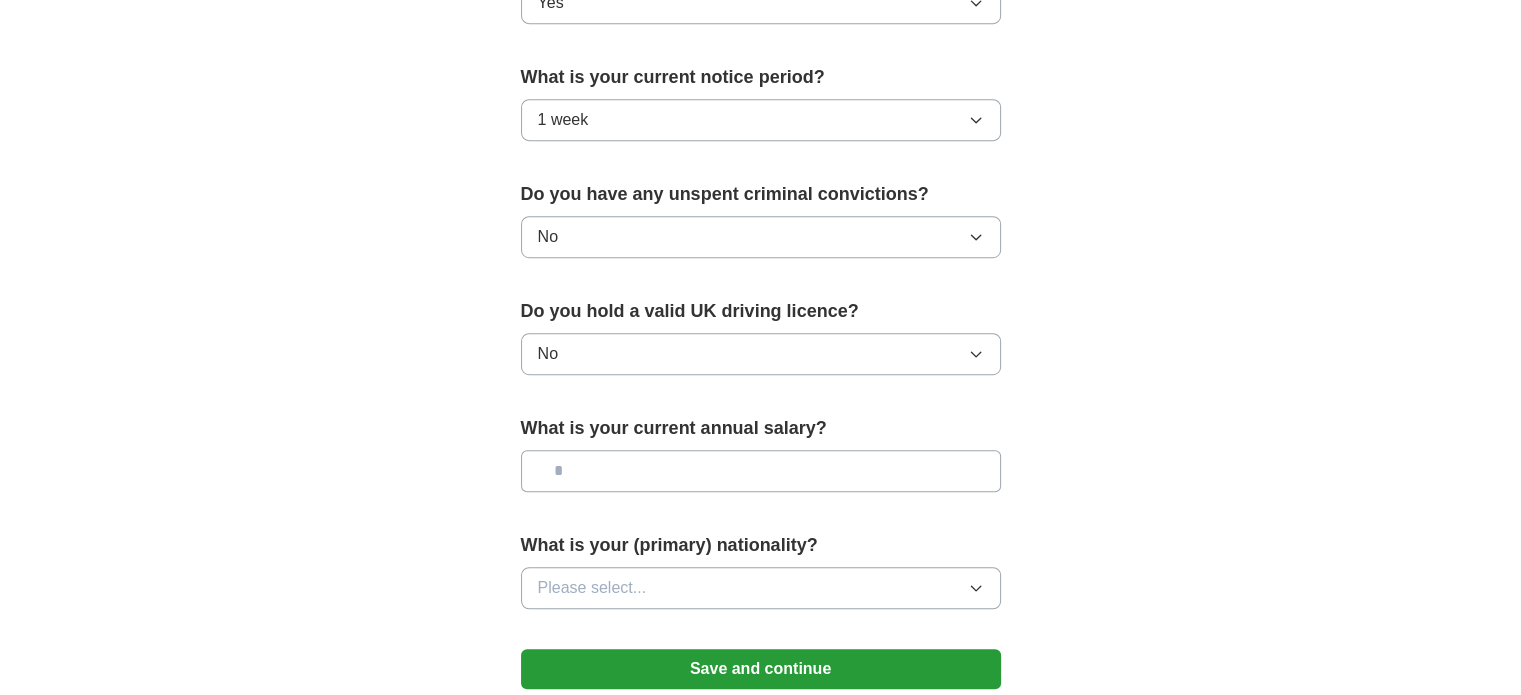 click at bounding box center (761, 471) 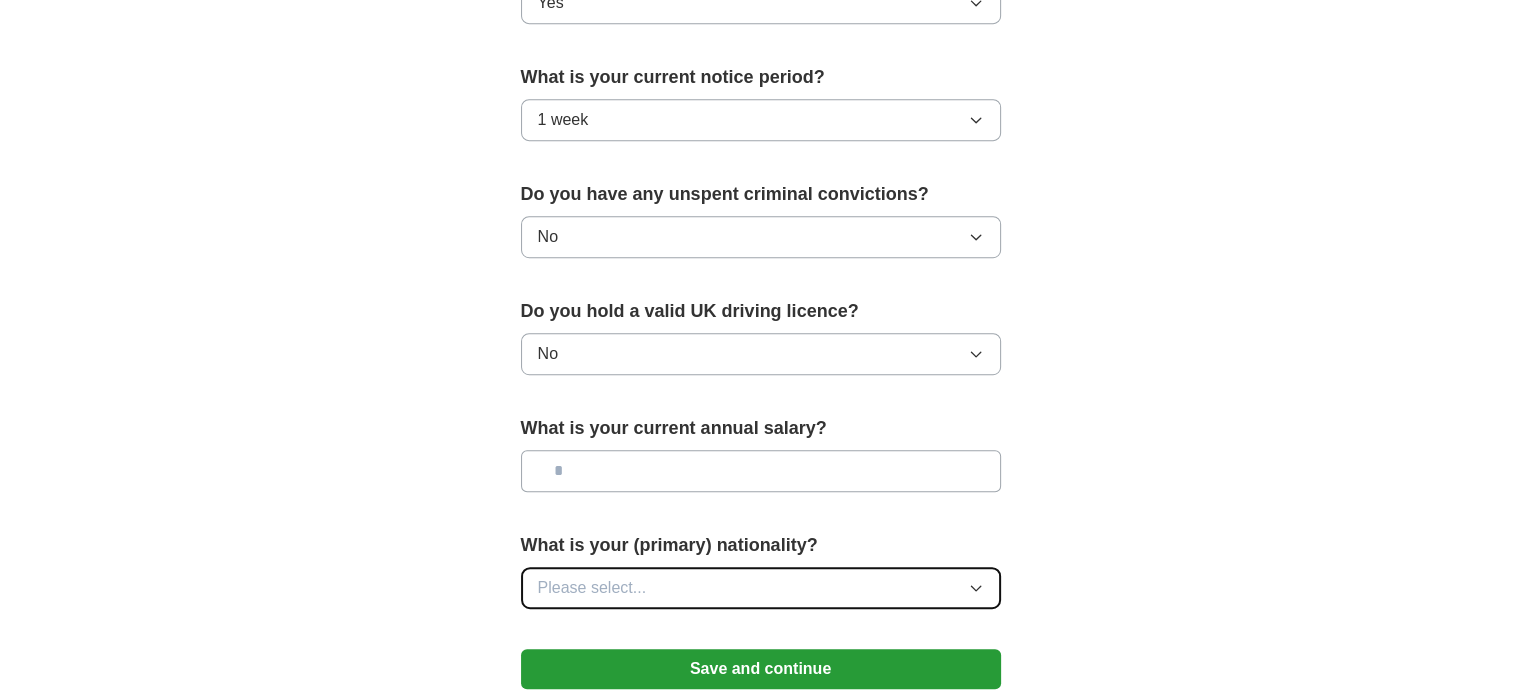 click on "Please select..." at bounding box center [592, 588] 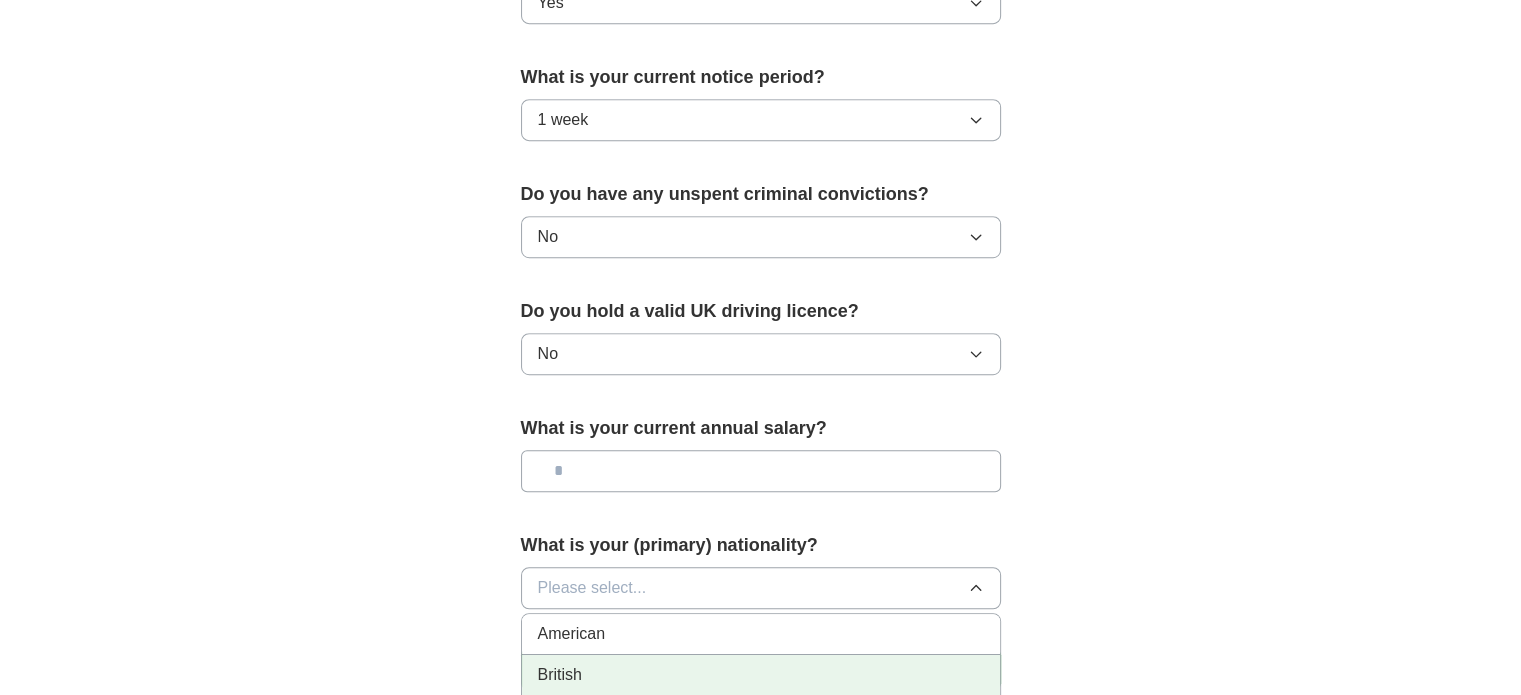 click on "British" at bounding box center [761, 675] 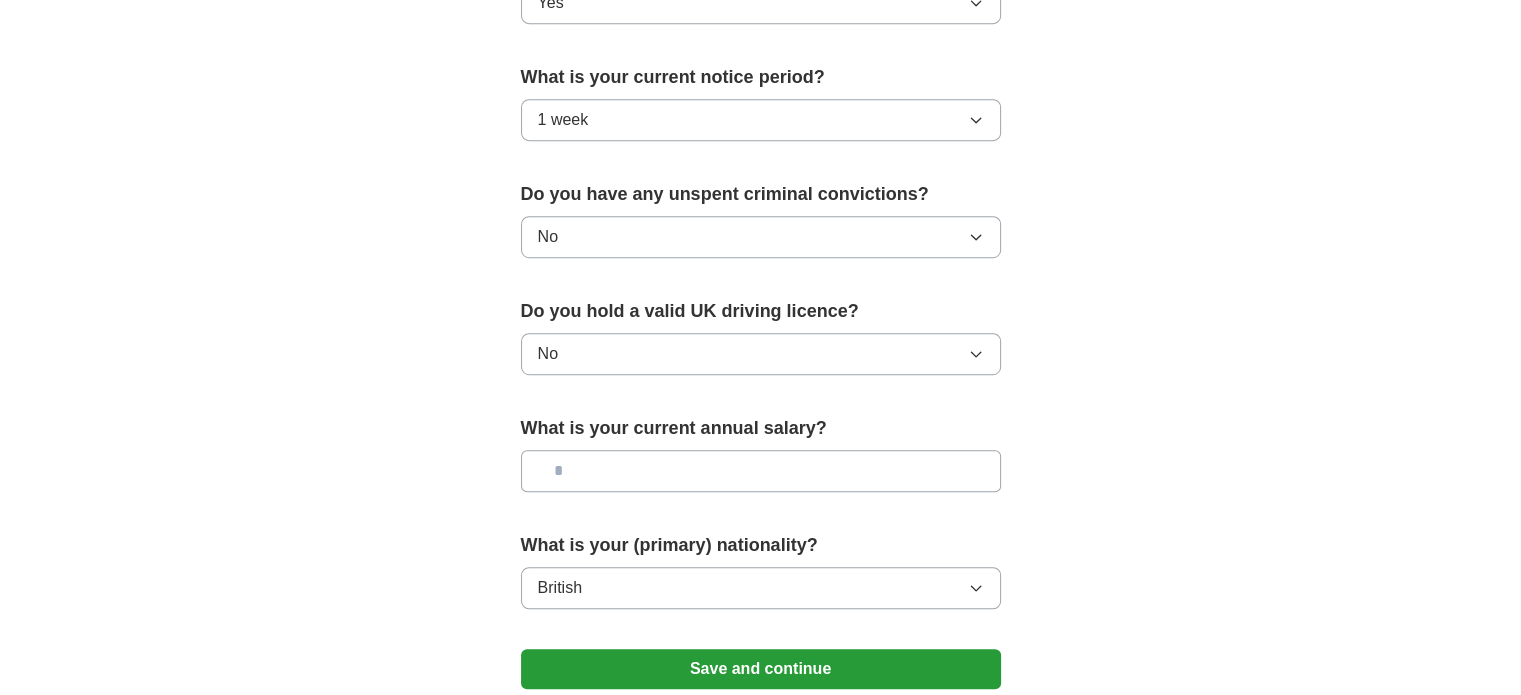click at bounding box center (761, 471) 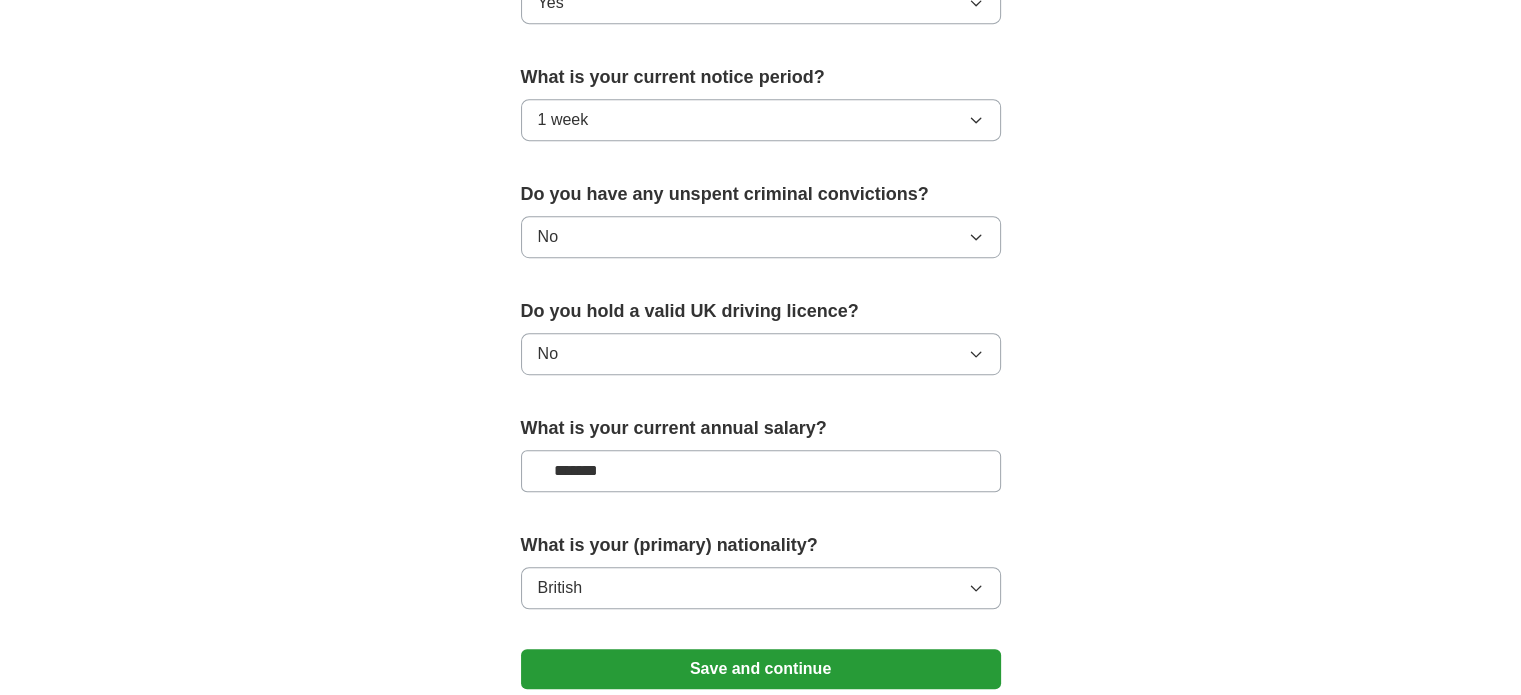 type on "*******" 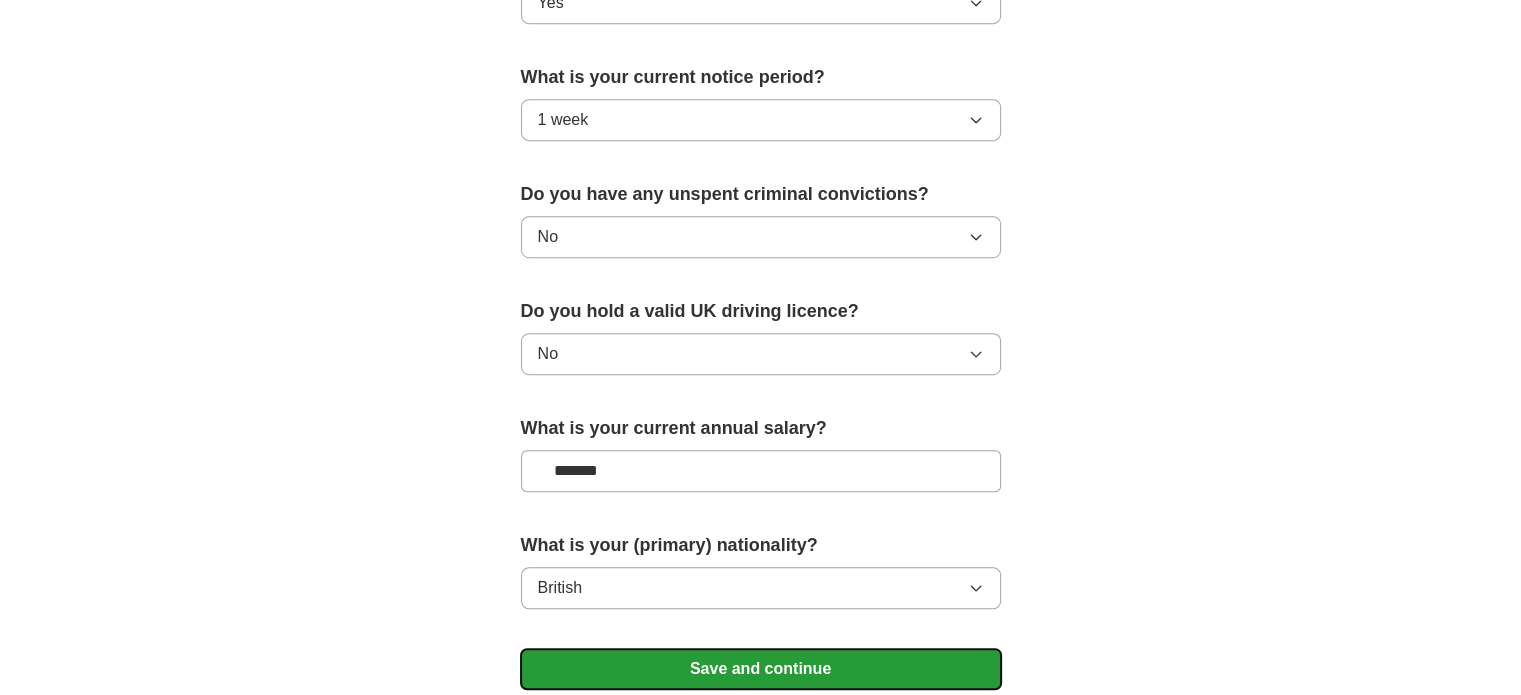 click on "Save and continue" at bounding box center (761, 669) 